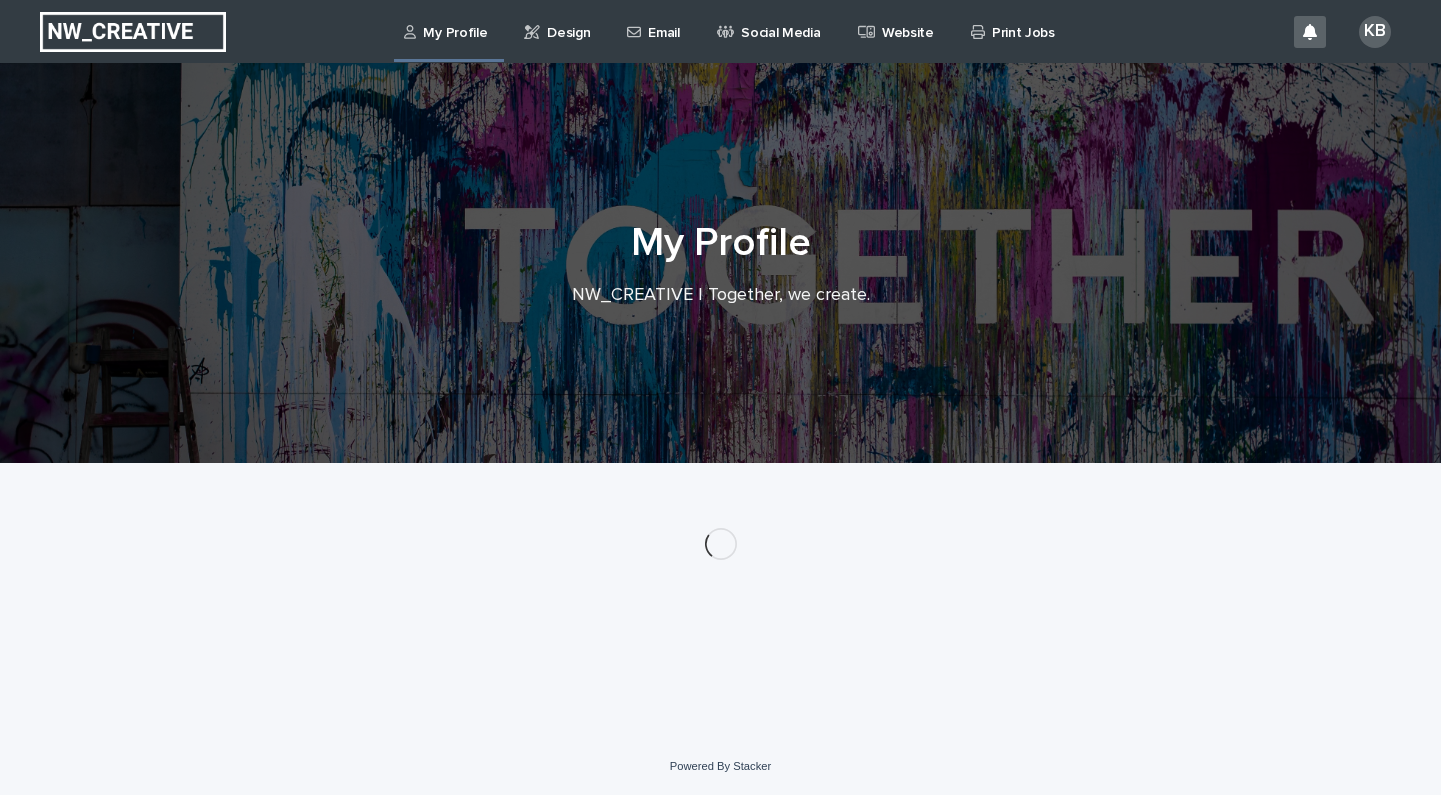 scroll, scrollTop: 0, scrollLeft: 0, axis: both 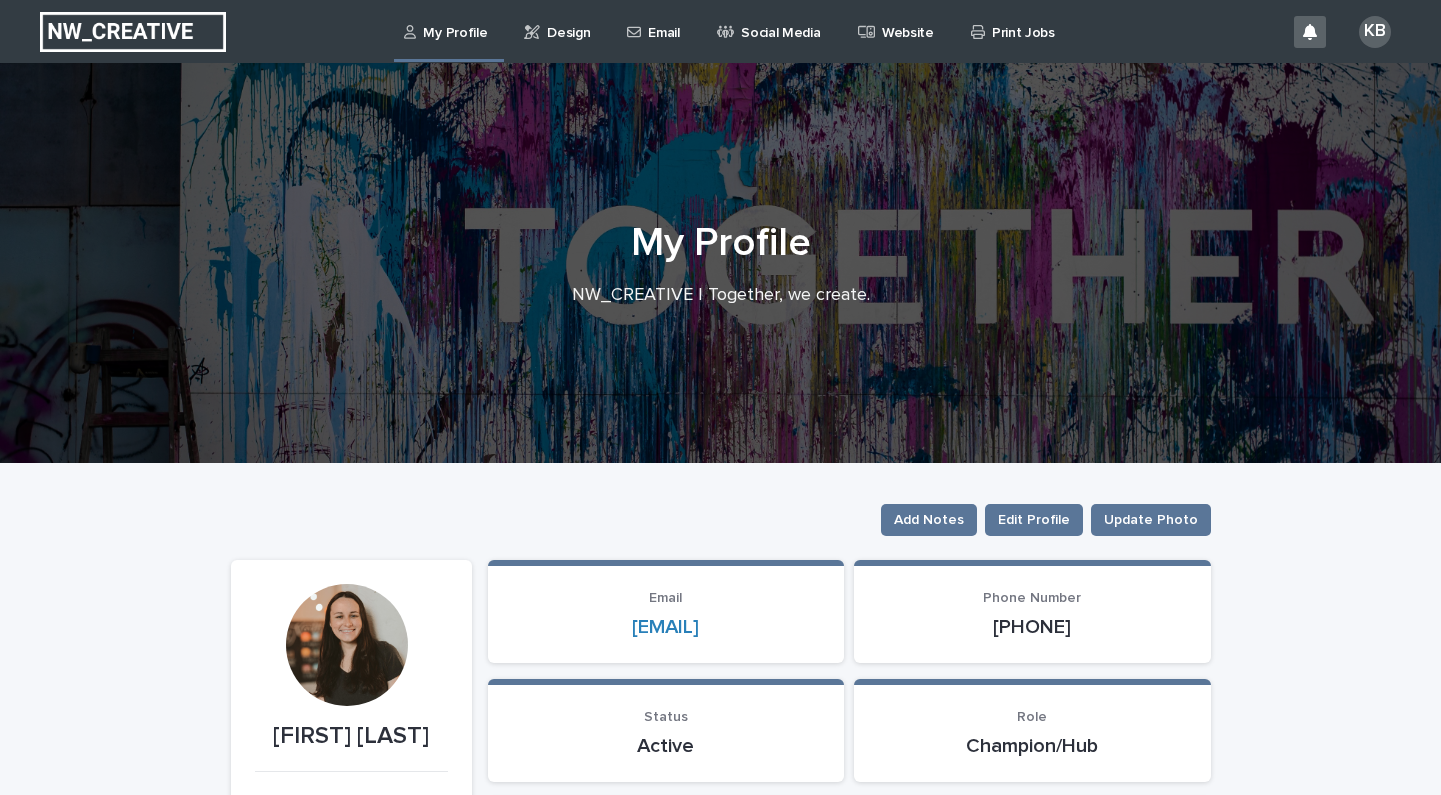 click on "Print Jobs" at bounding box center [1016, 21] 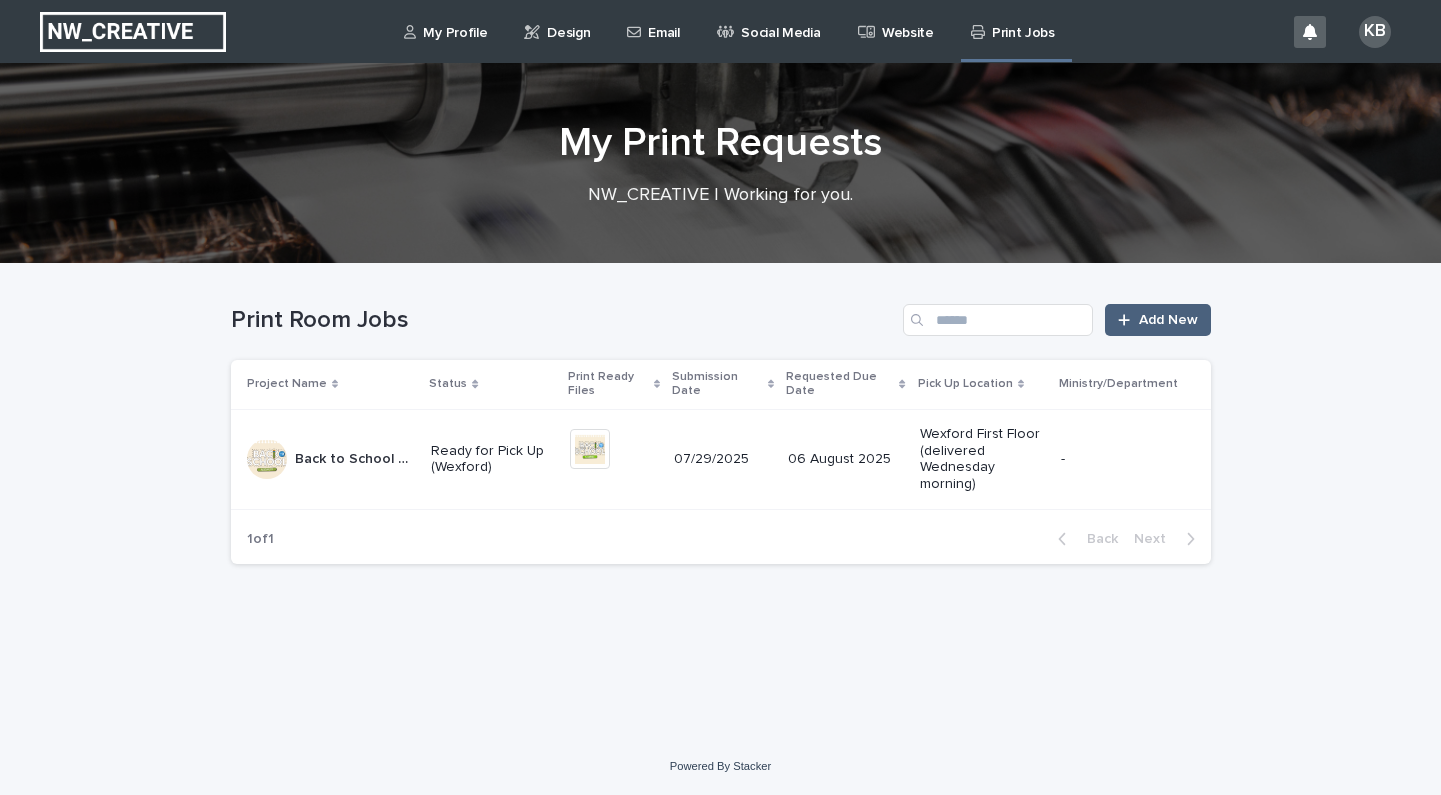 click on "Add New" at bounding box center (1157, 320) 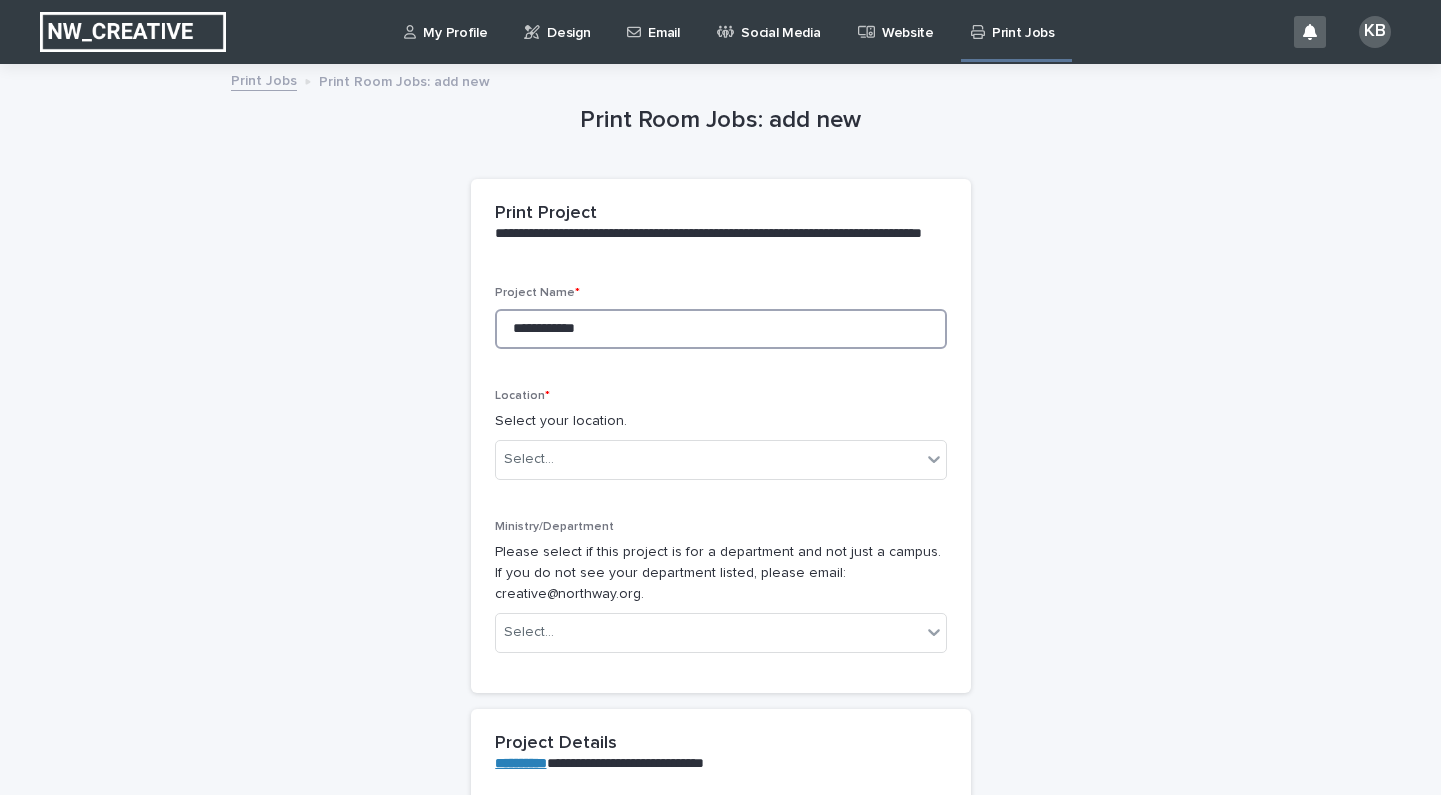 type on "**********" 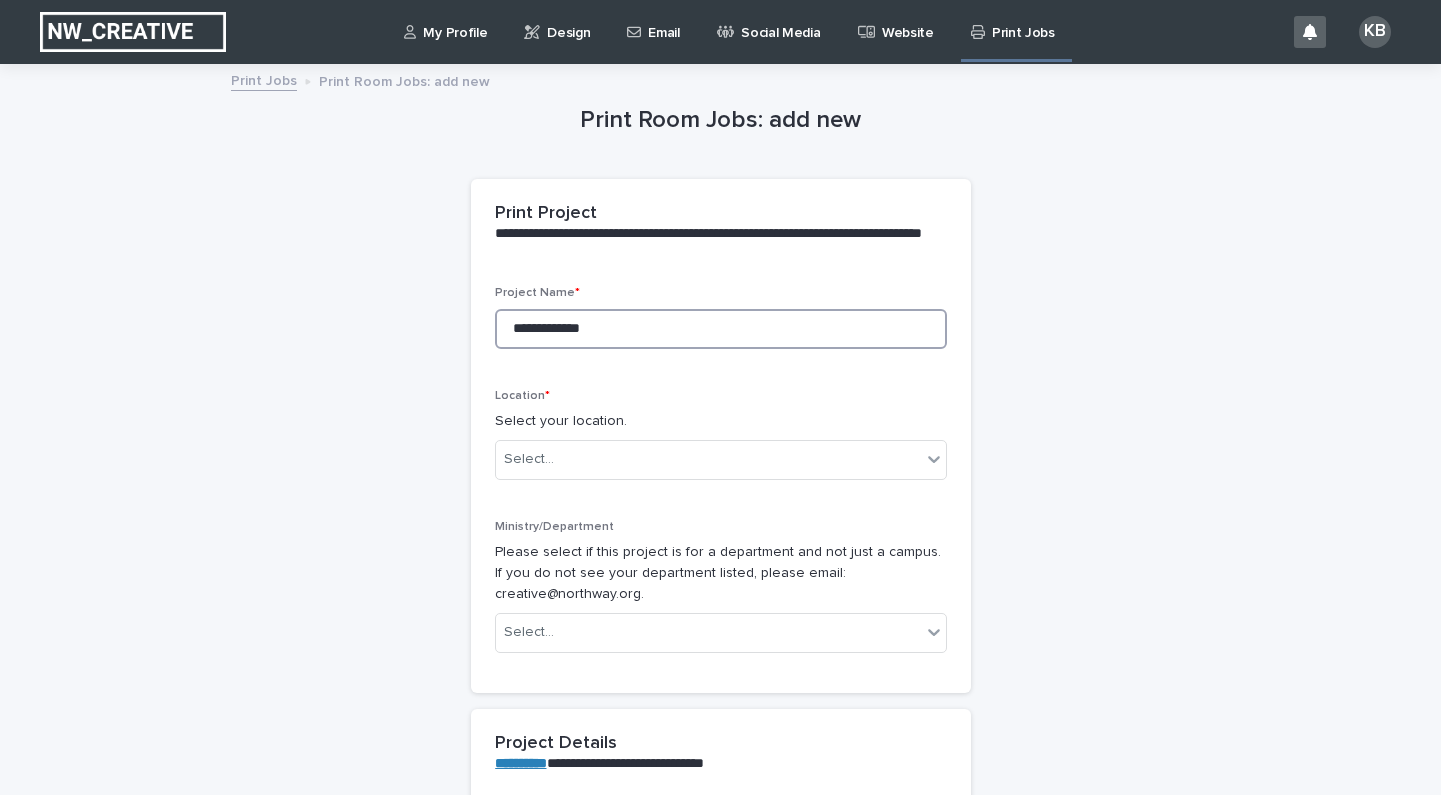type on "**********" 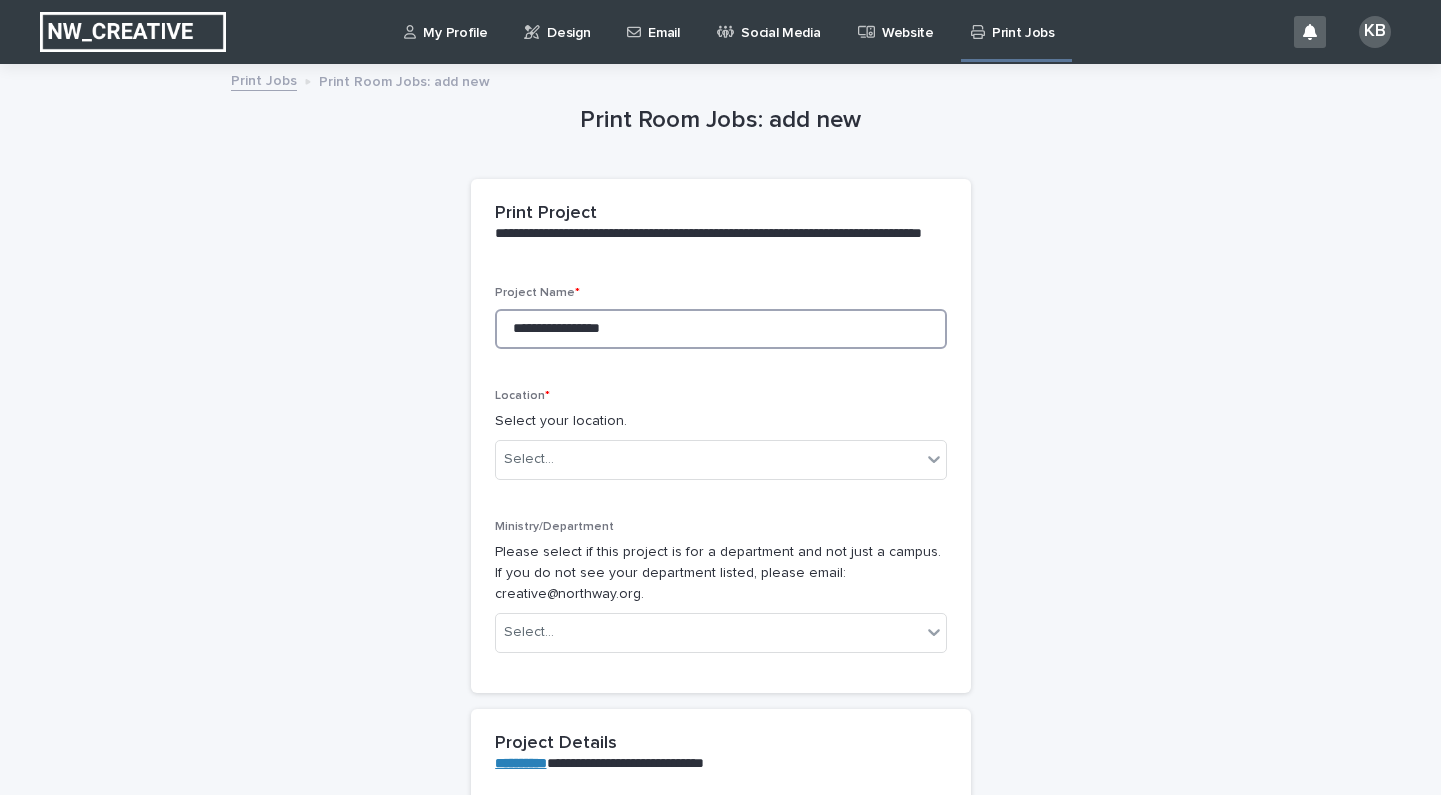 type on "**********" 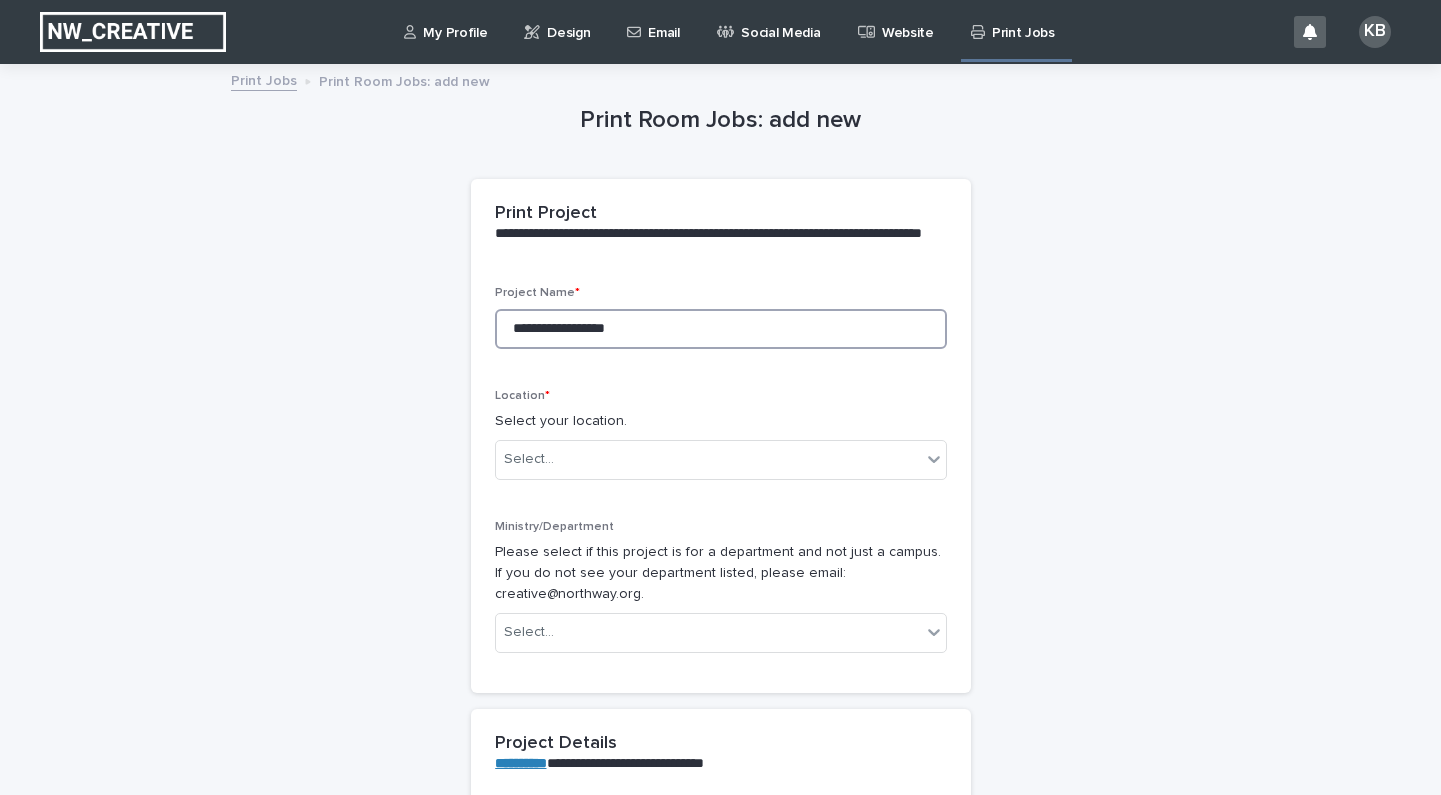 type on "**********" 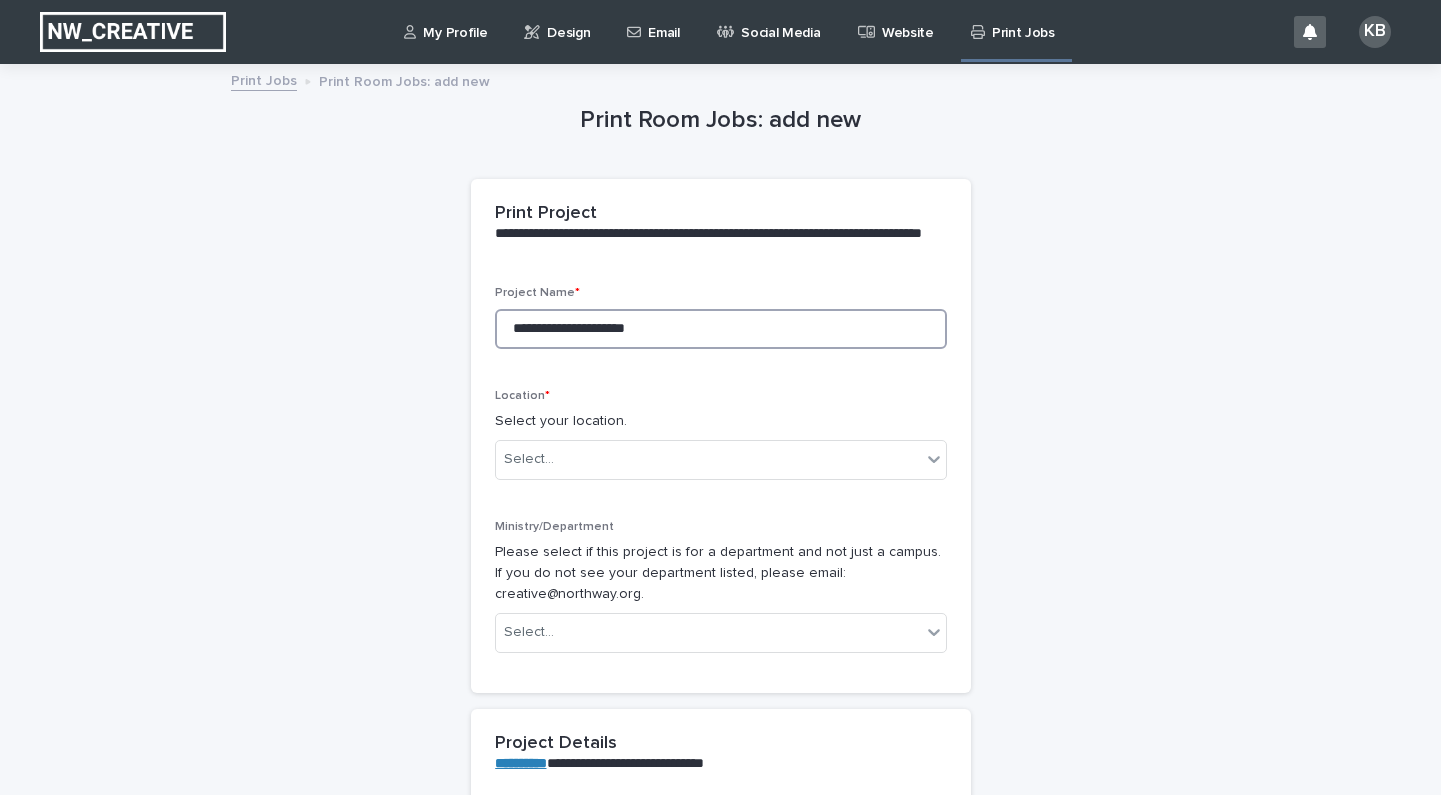 type on "**********" 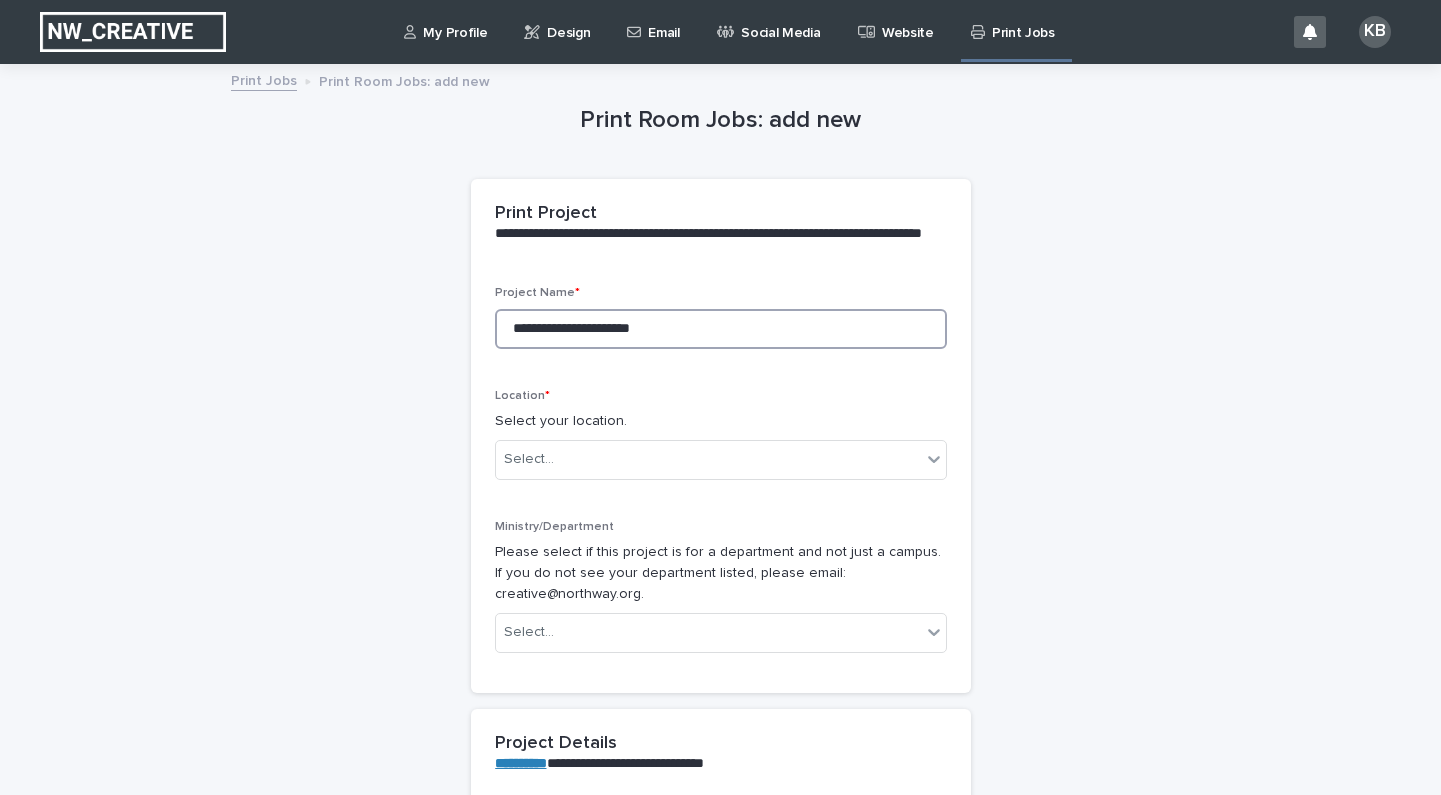 type on "**********" 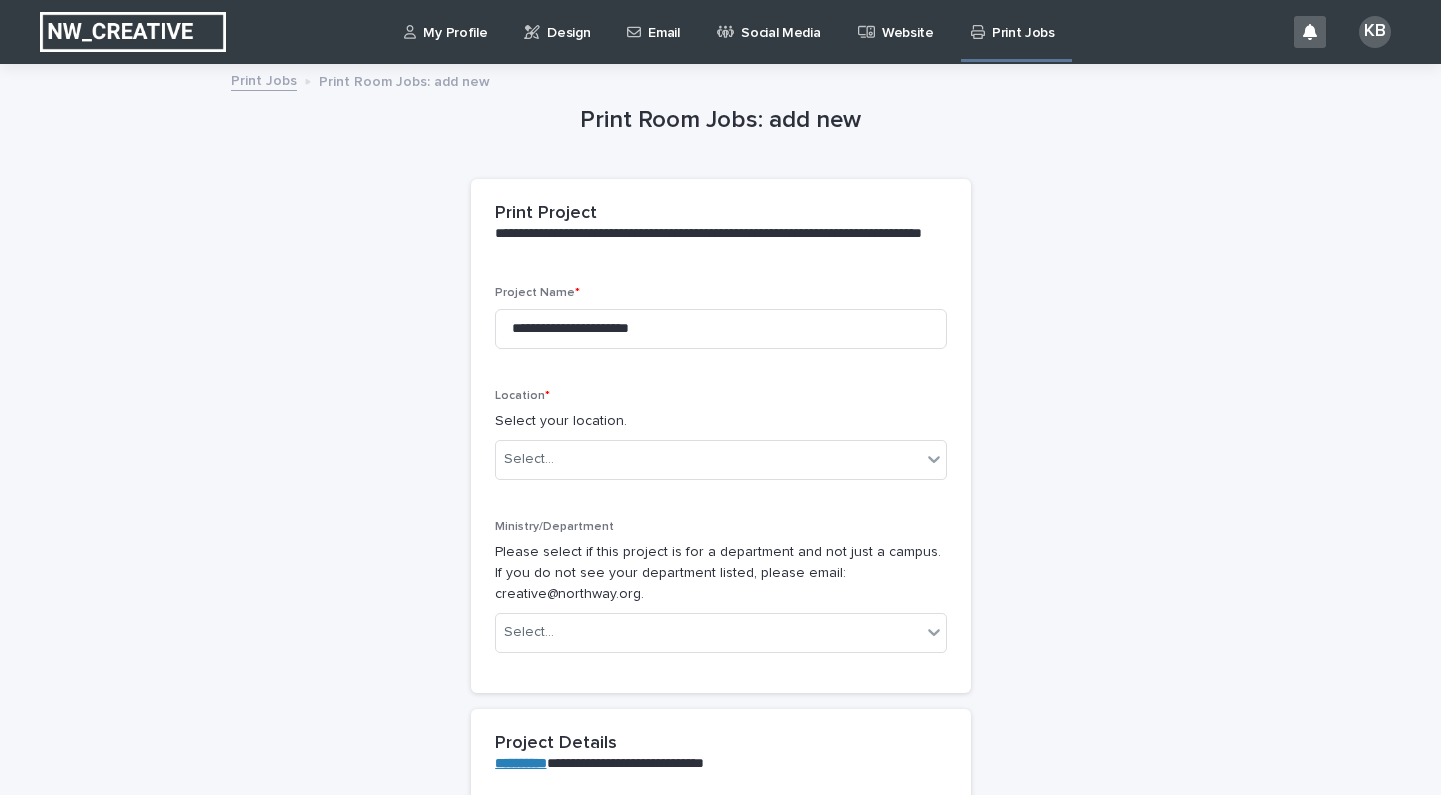 click on "Location * Select your location. Select..." at bounding box center [721, 442] 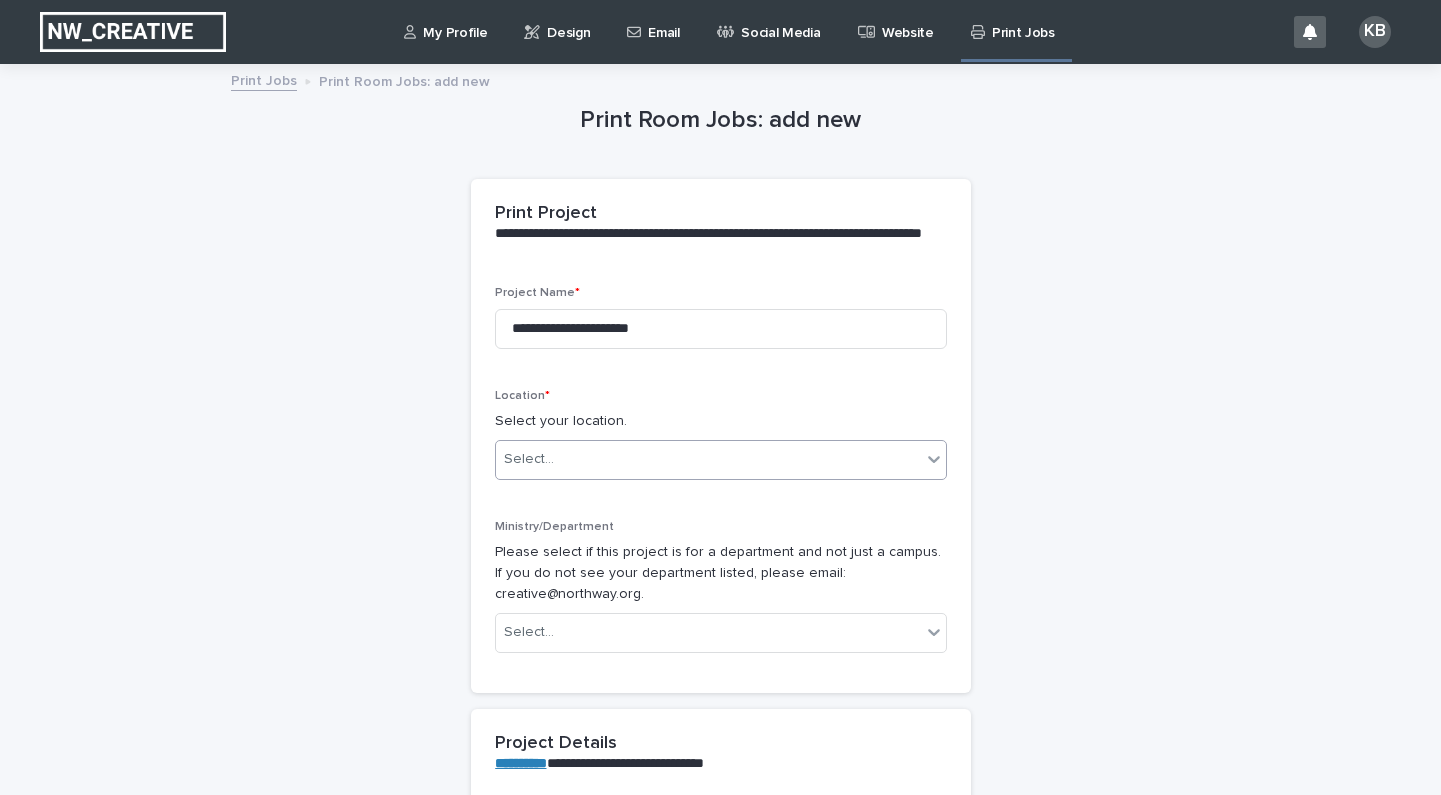 click on "Select..." at bounding box center [708, 459] 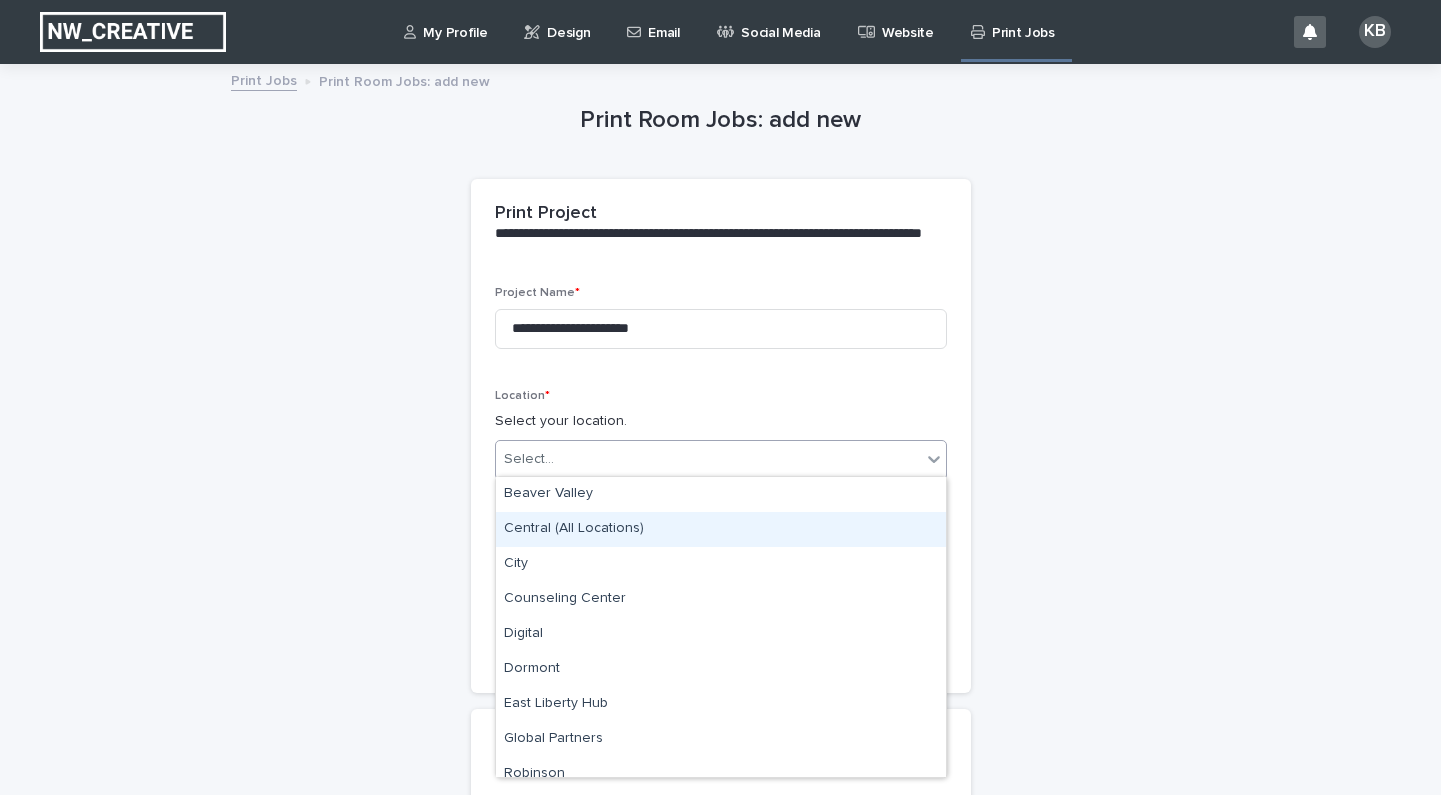 click on "Central (All Locations)" at bounding box center (721, 529) 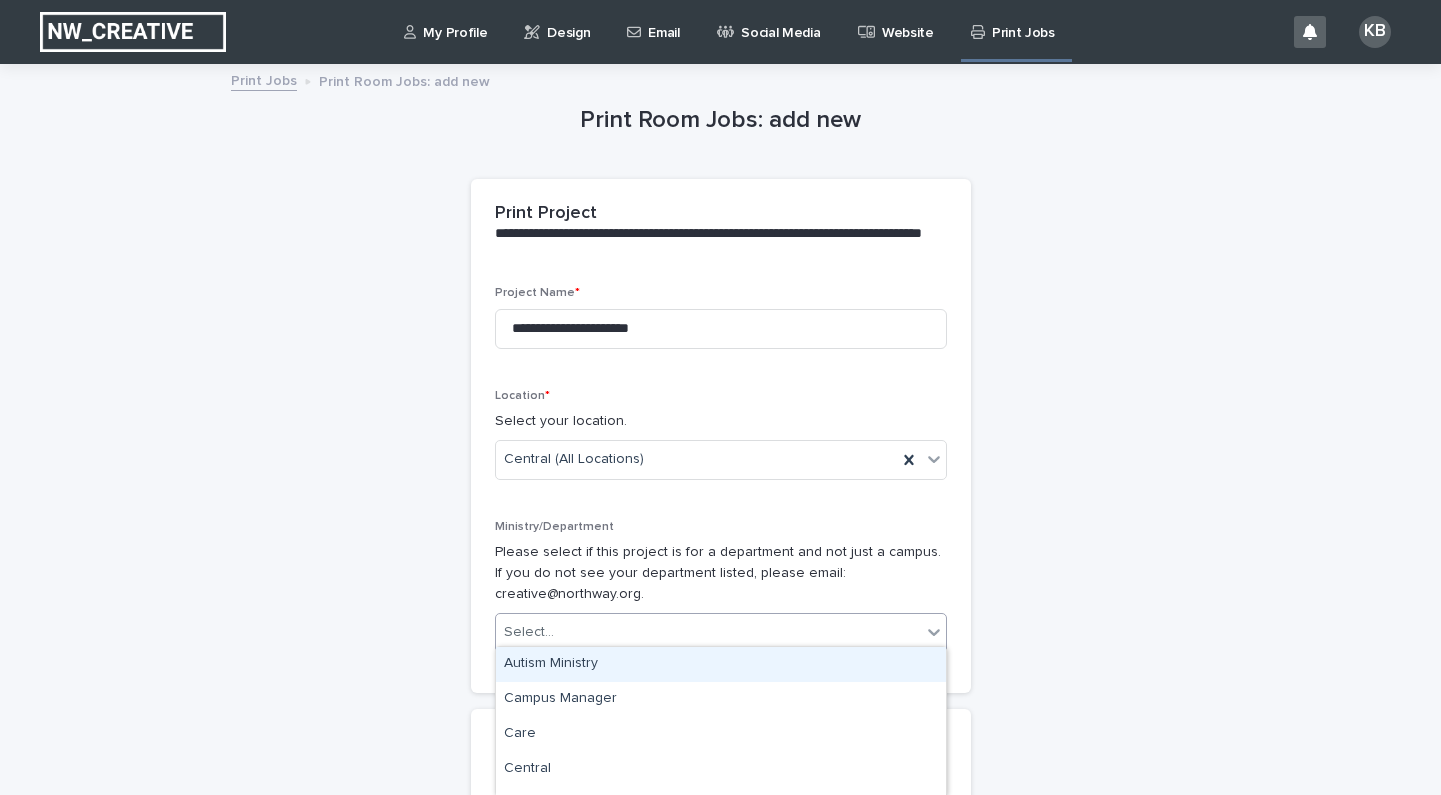 click on "Select..." at bounding box center (721, 633) 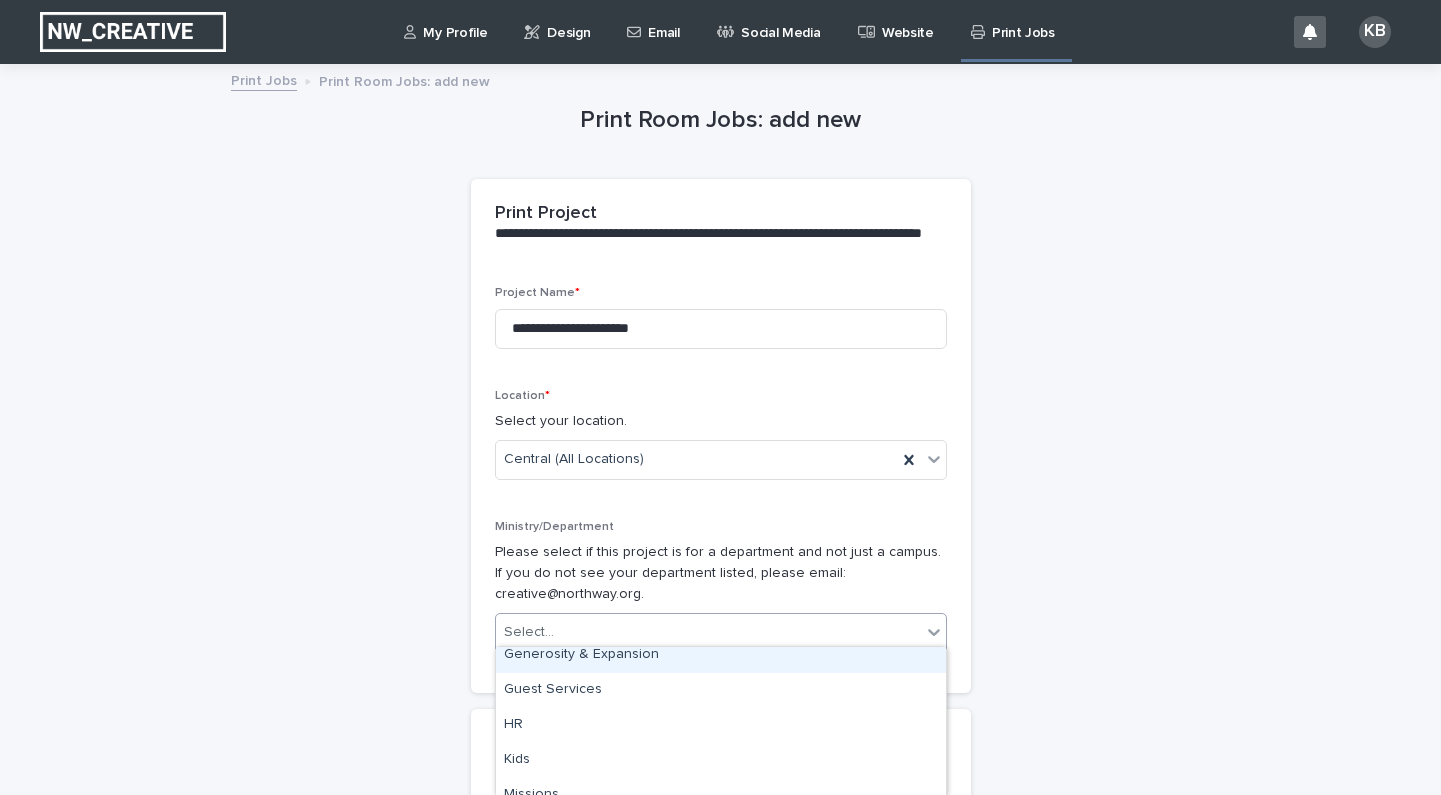 scroll, scrollTop: 466, scrollLeft: 0, axis: vertical 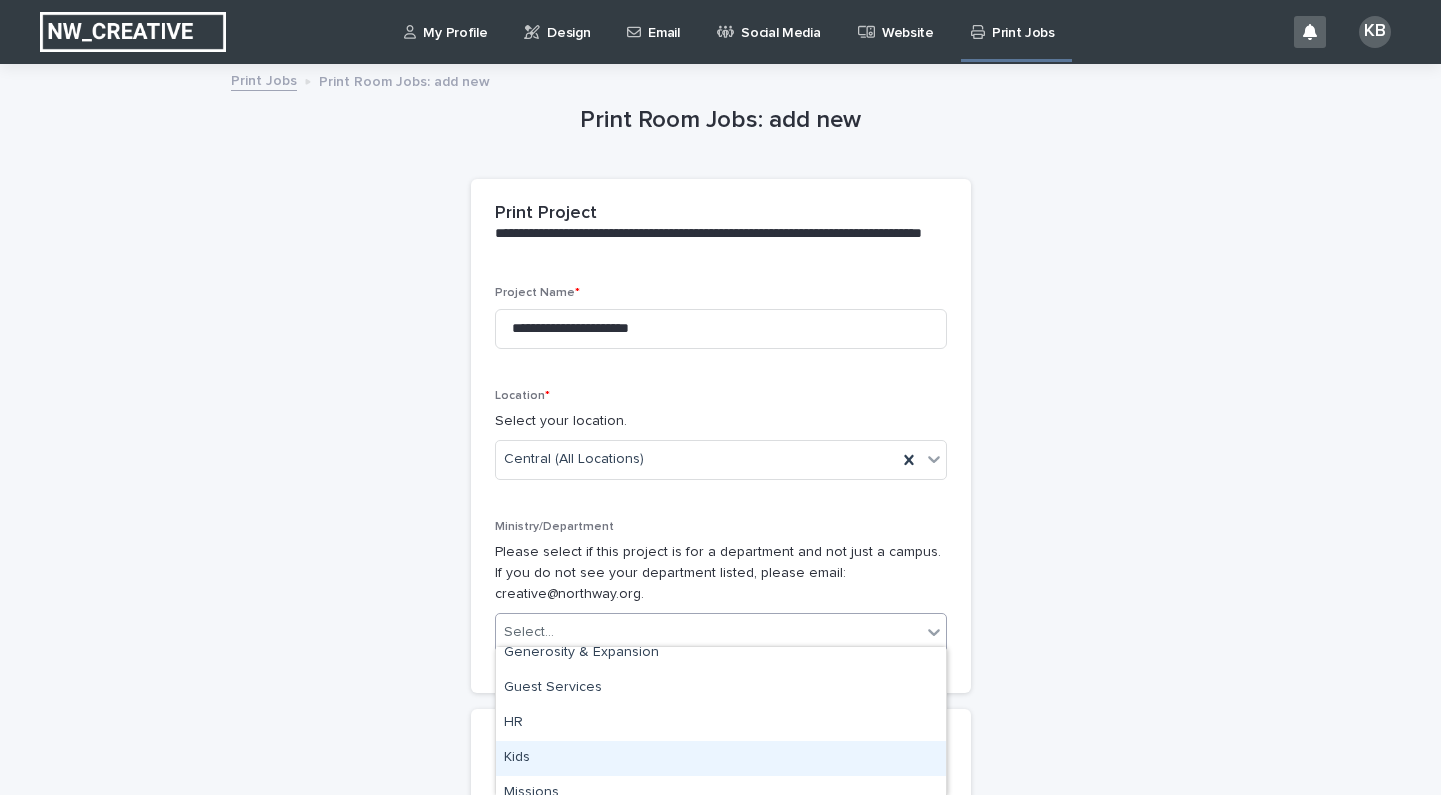 click on "Kids" at bounding box center [721, 758] 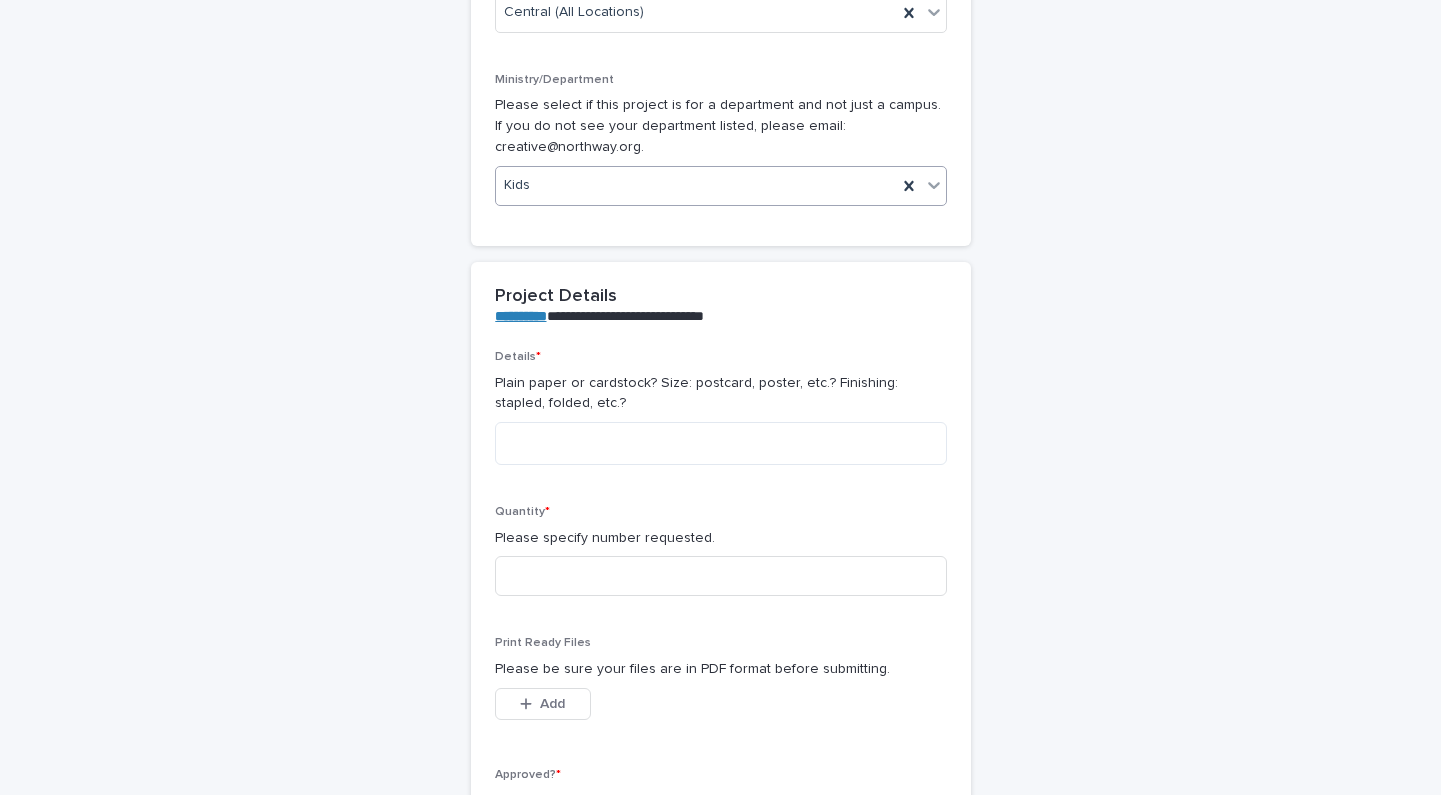scroll, scrollTop: 475, scrollLeft: 0, axis: vertical 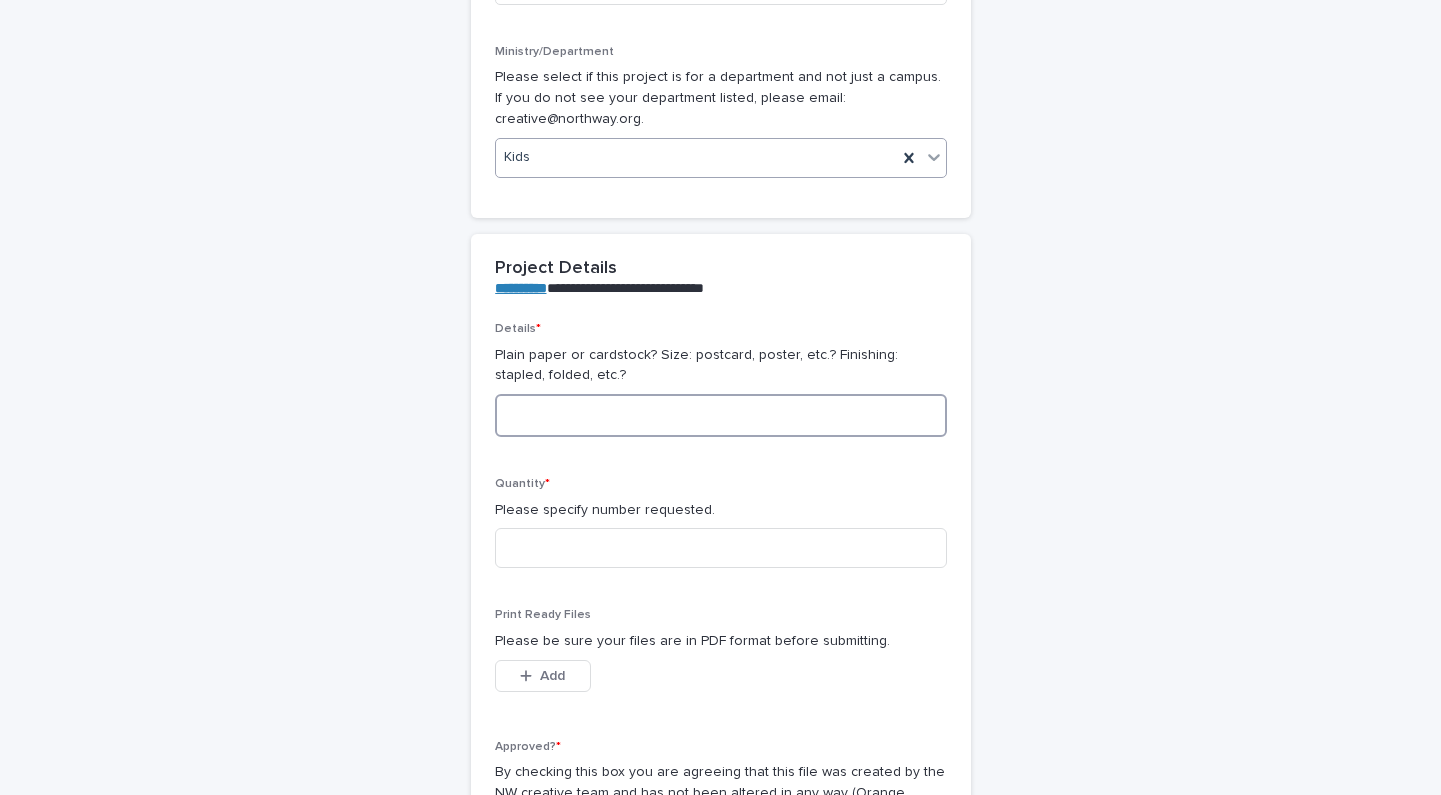 click at bounding box center [721, 415] 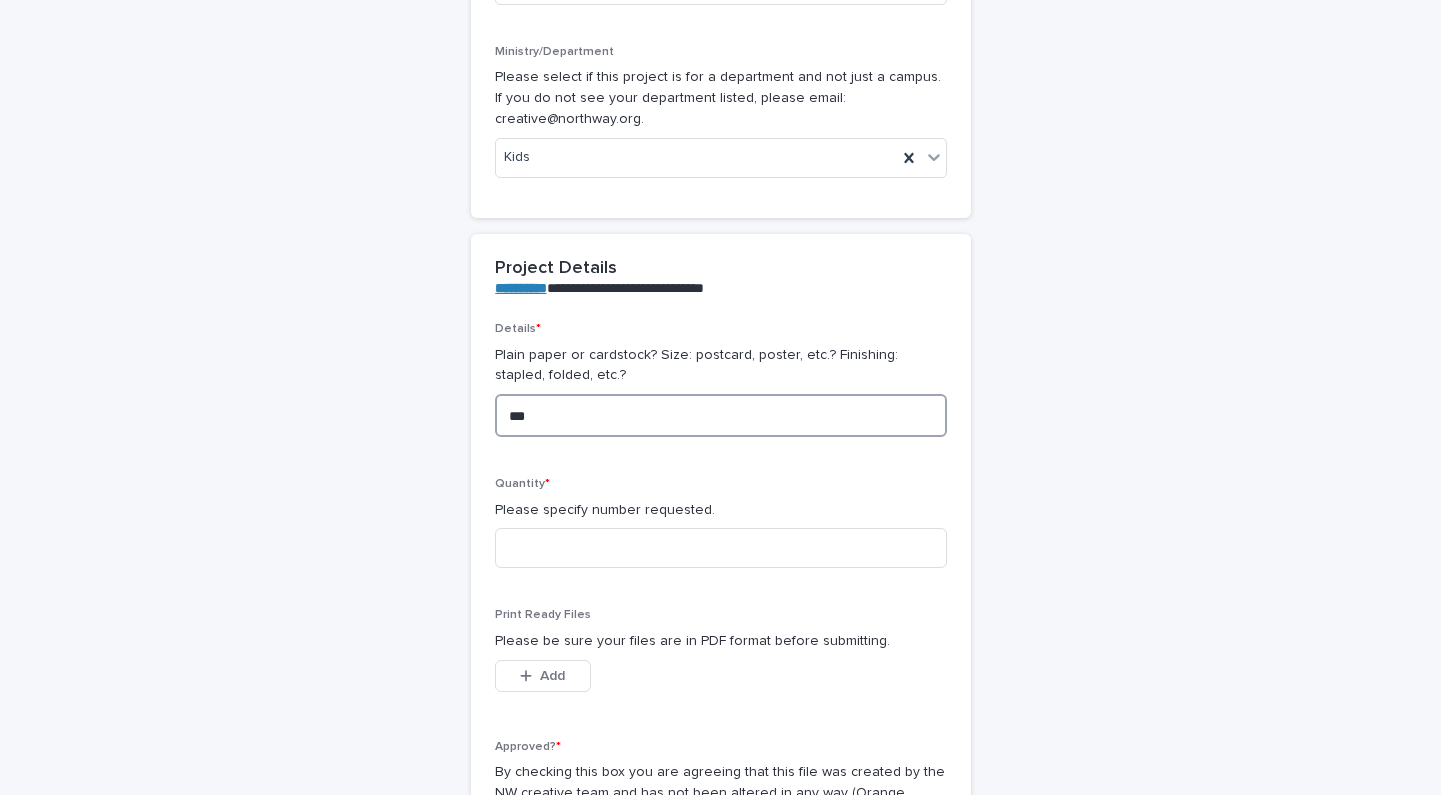 type on "***" 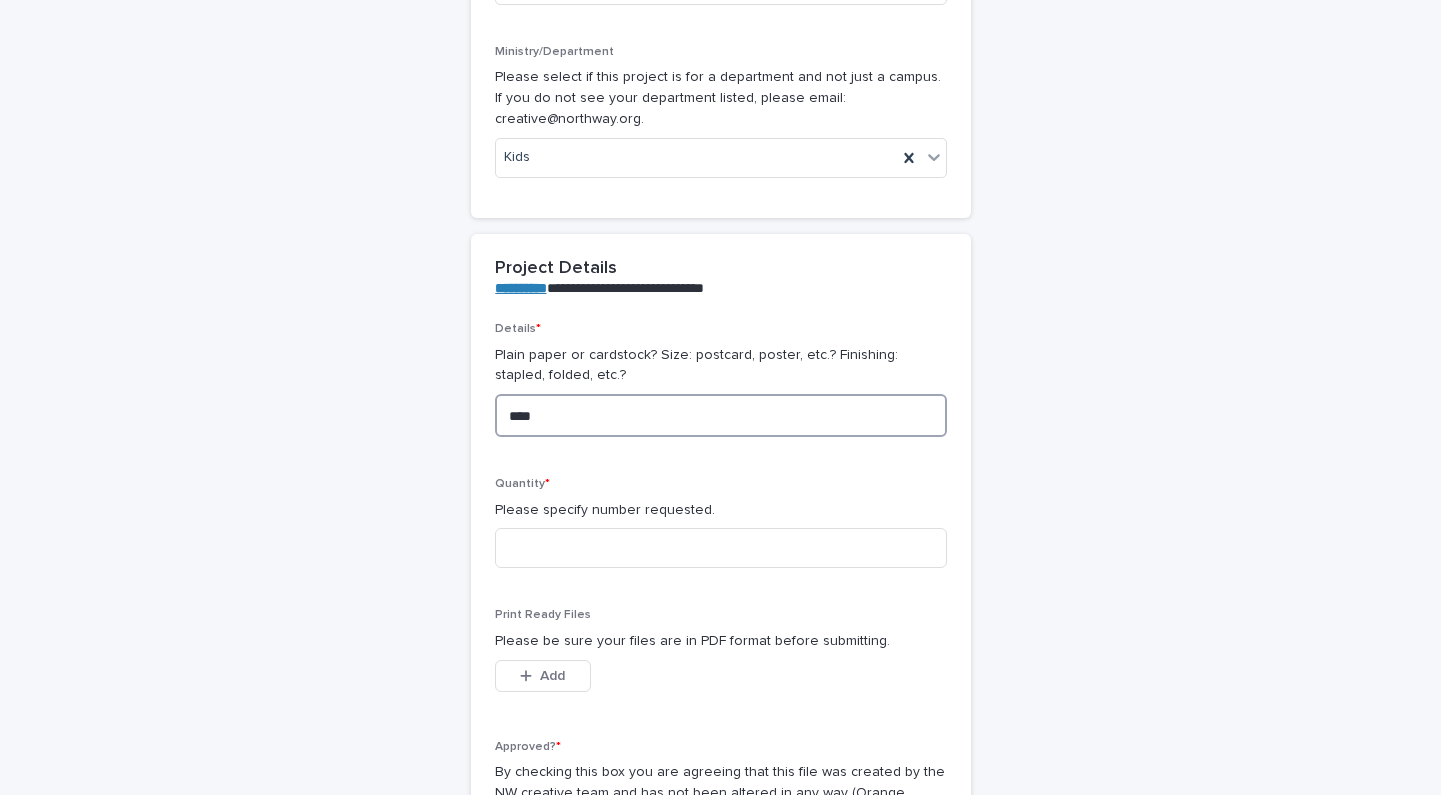 type on "***" 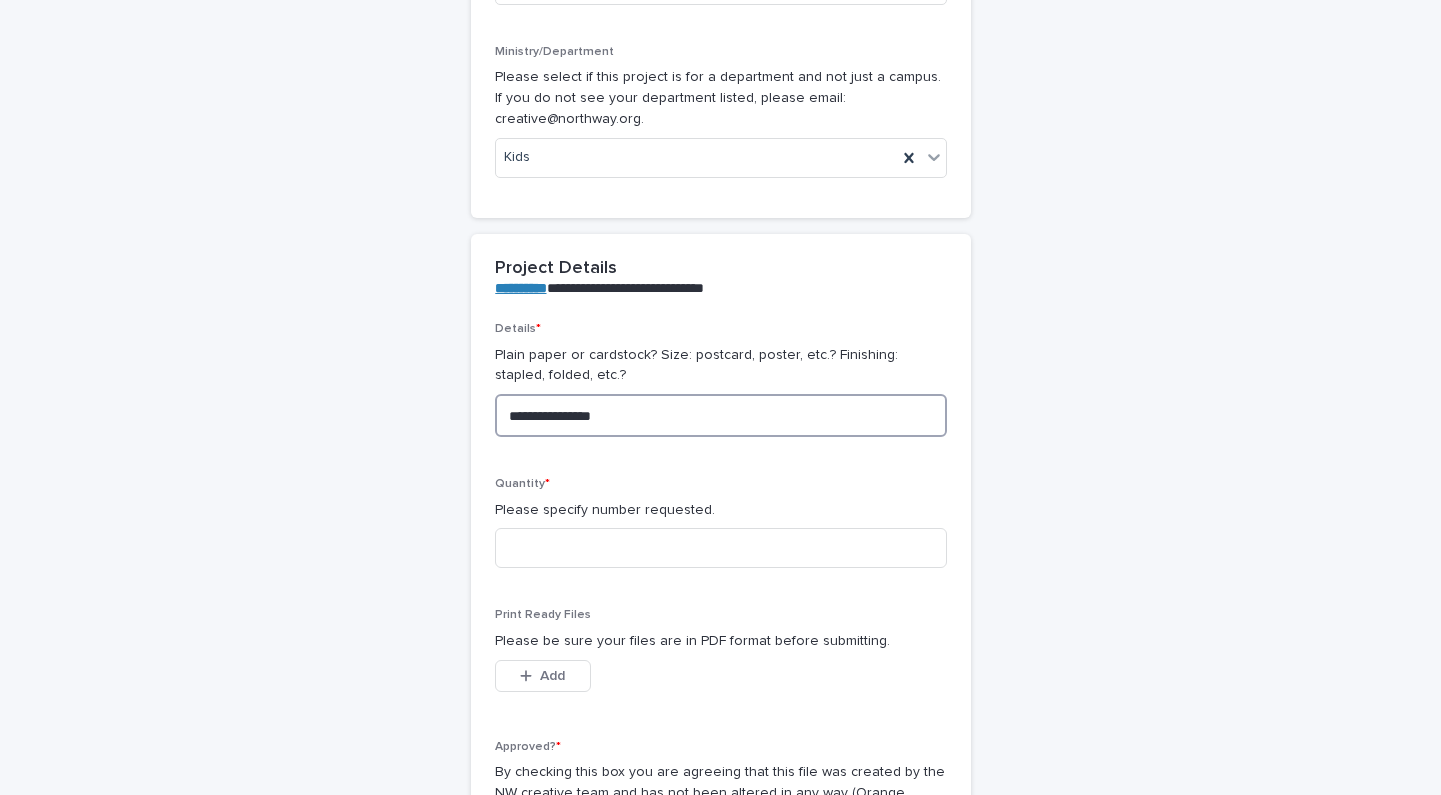 type on "**********" 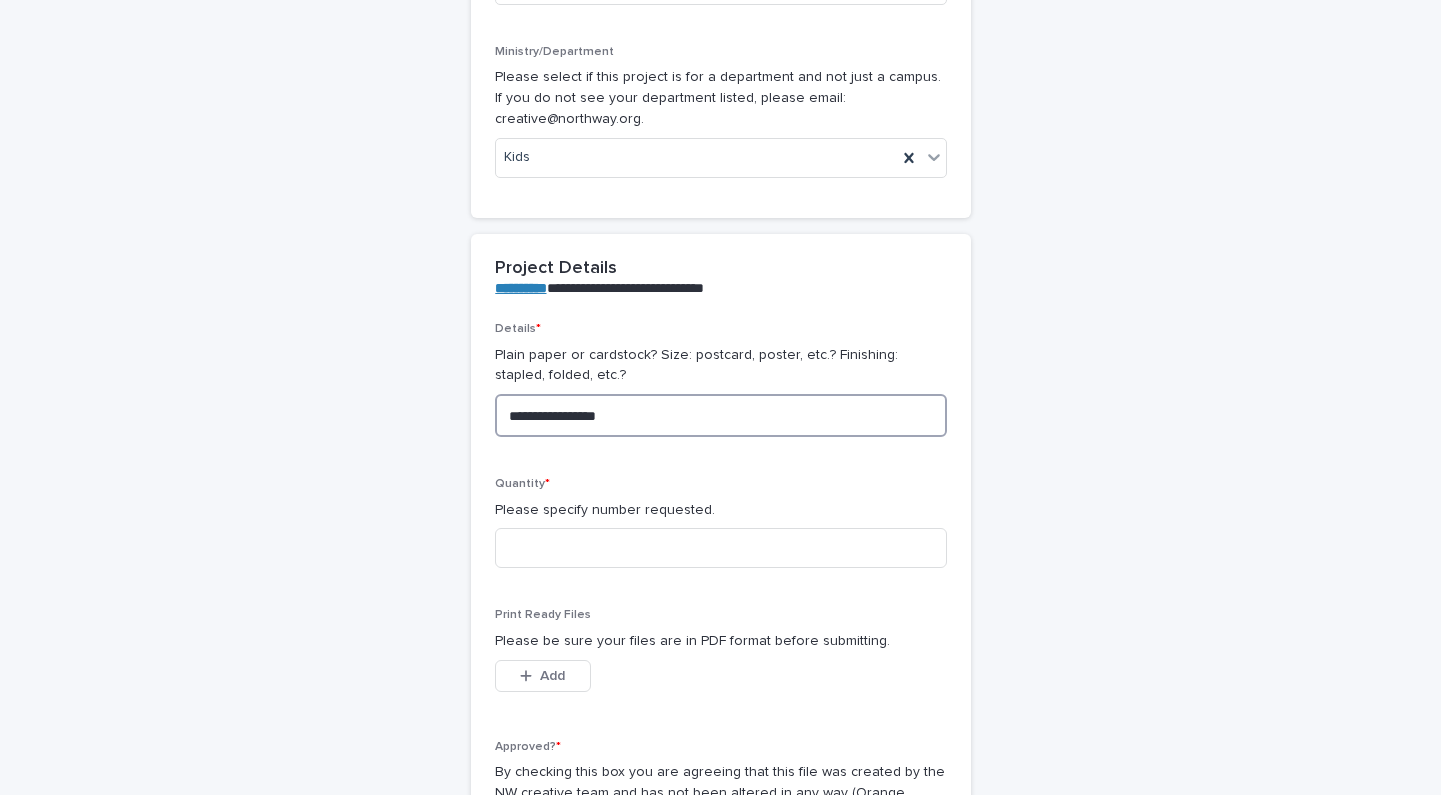 type on "**********" 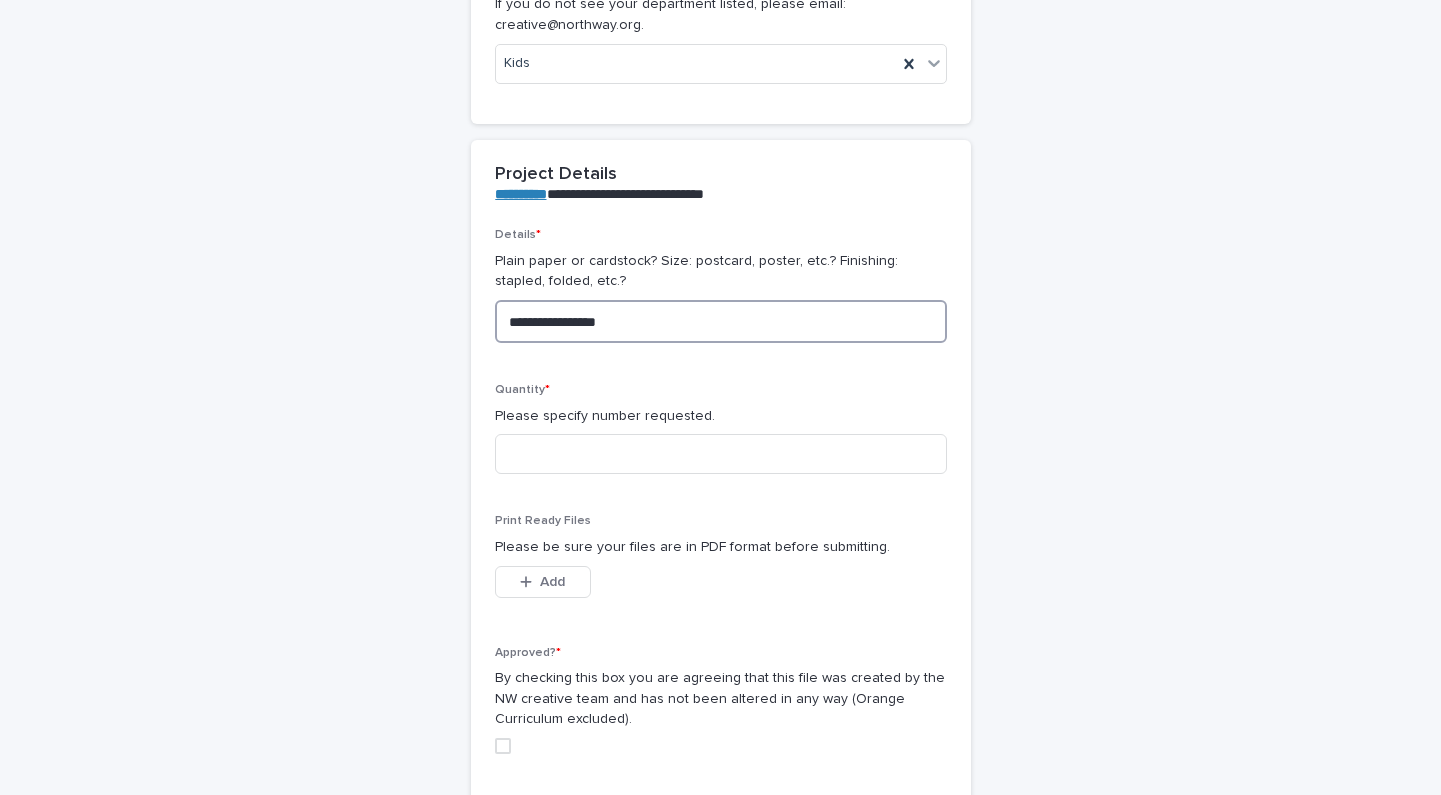 scroll, scrollTop: 576, scrollLeft: 0, axis: vertical 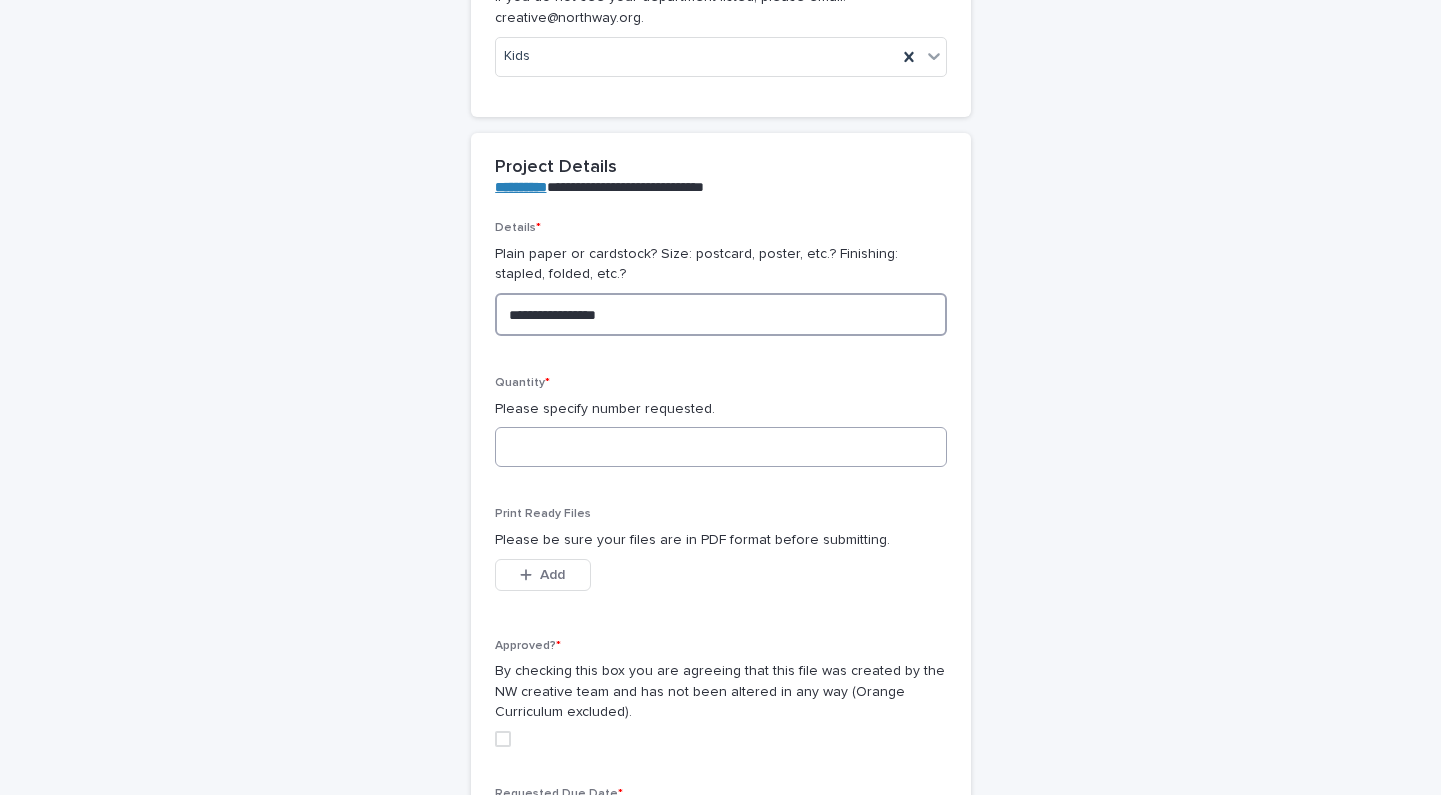 type on "**********" 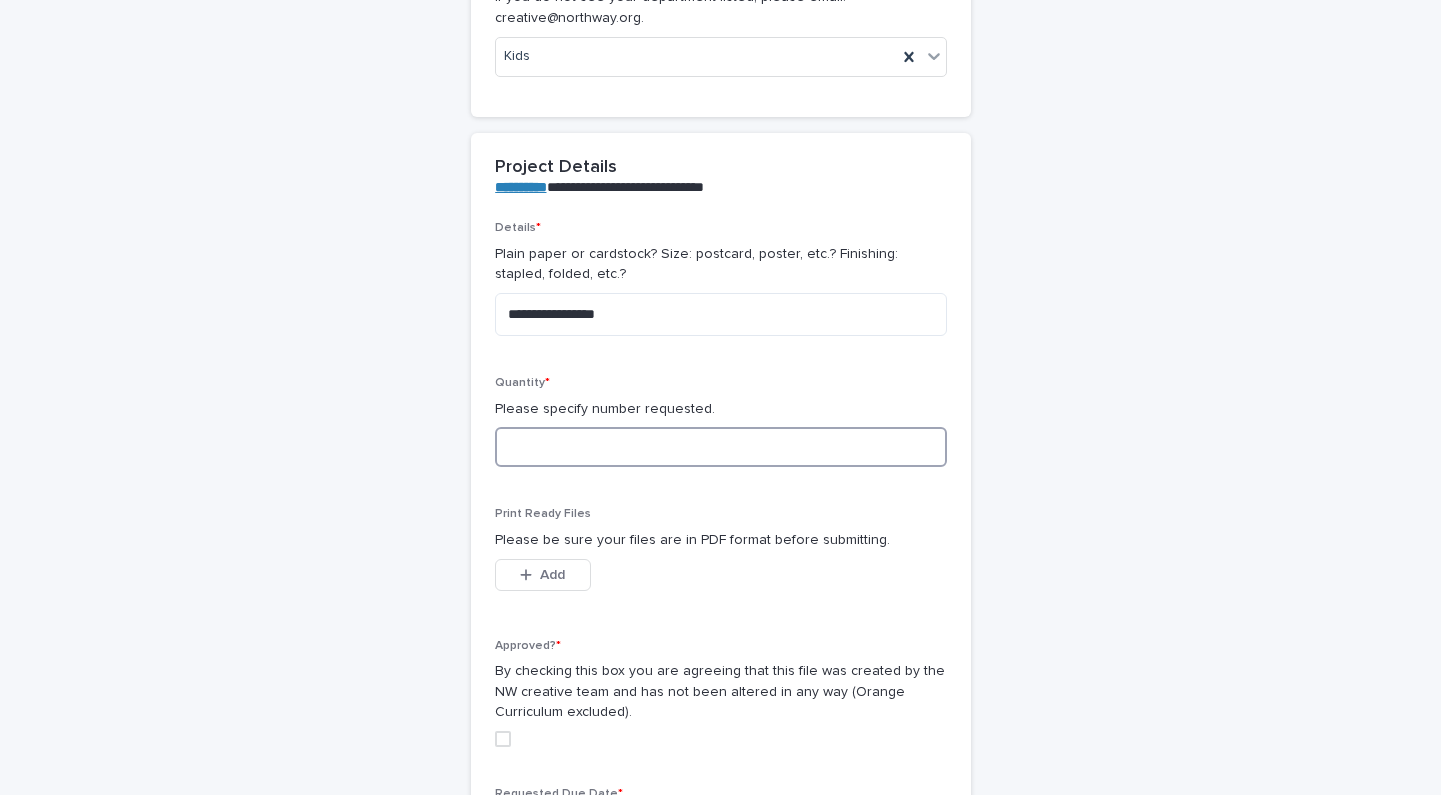 click at bounding box center (721, 447) 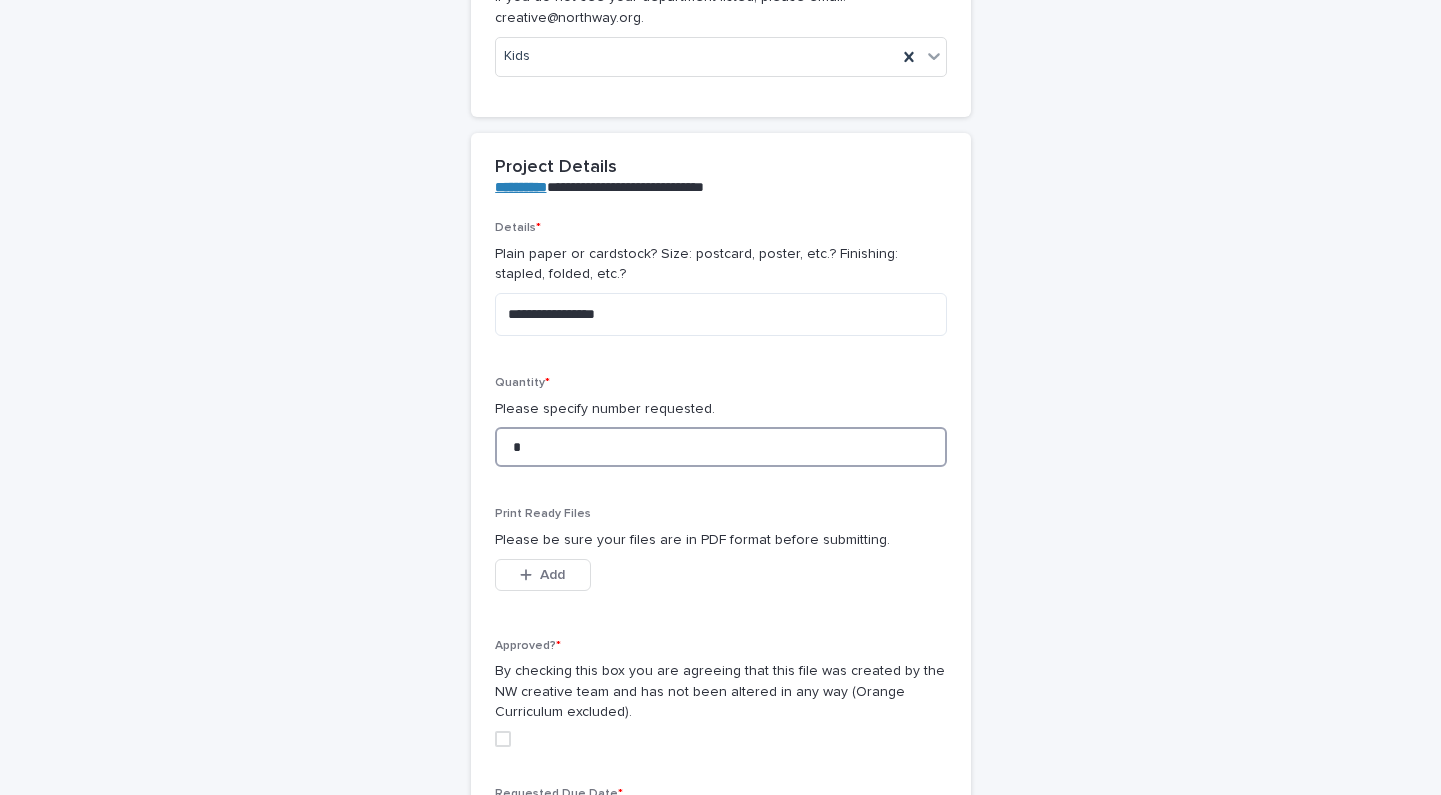 type on "**" 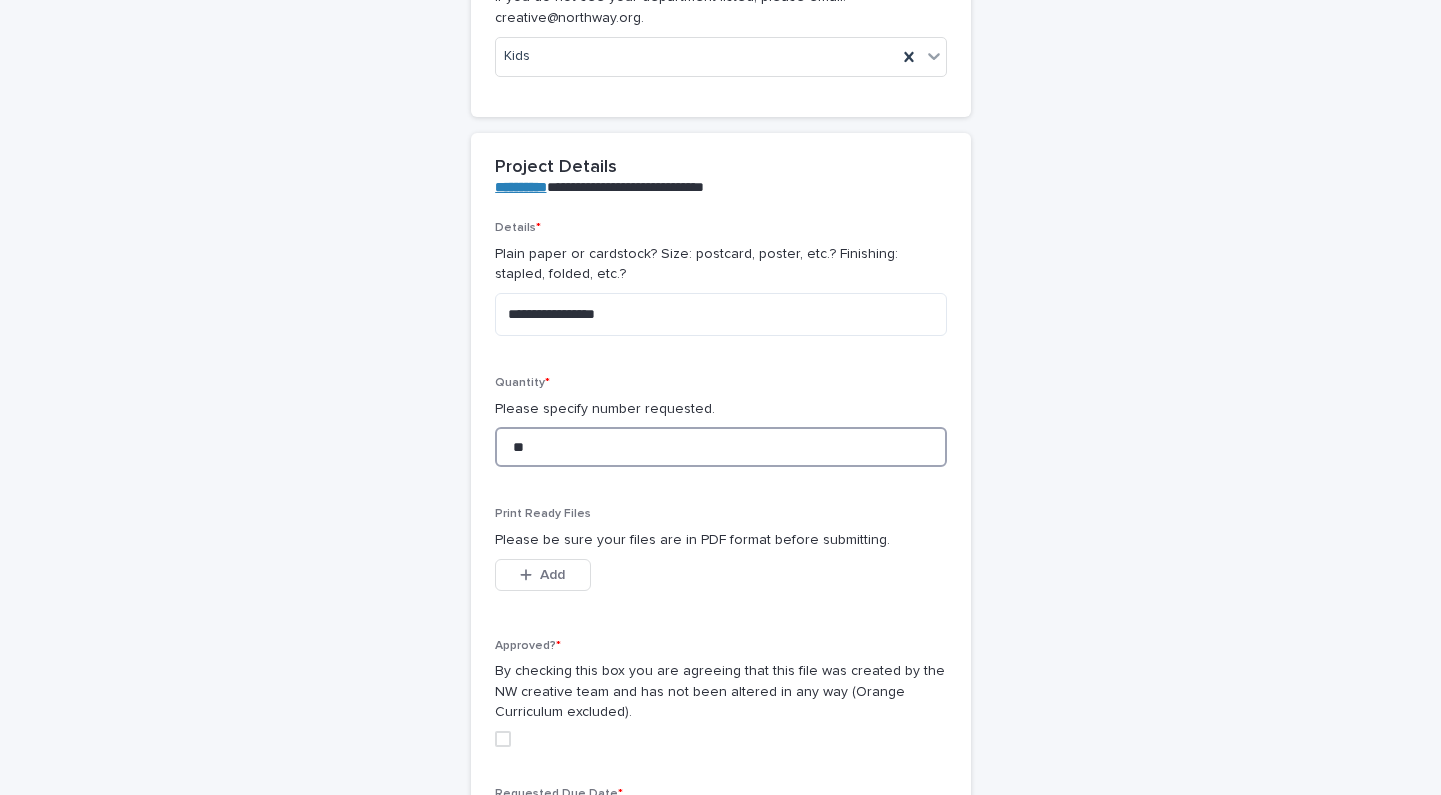 type on "***" 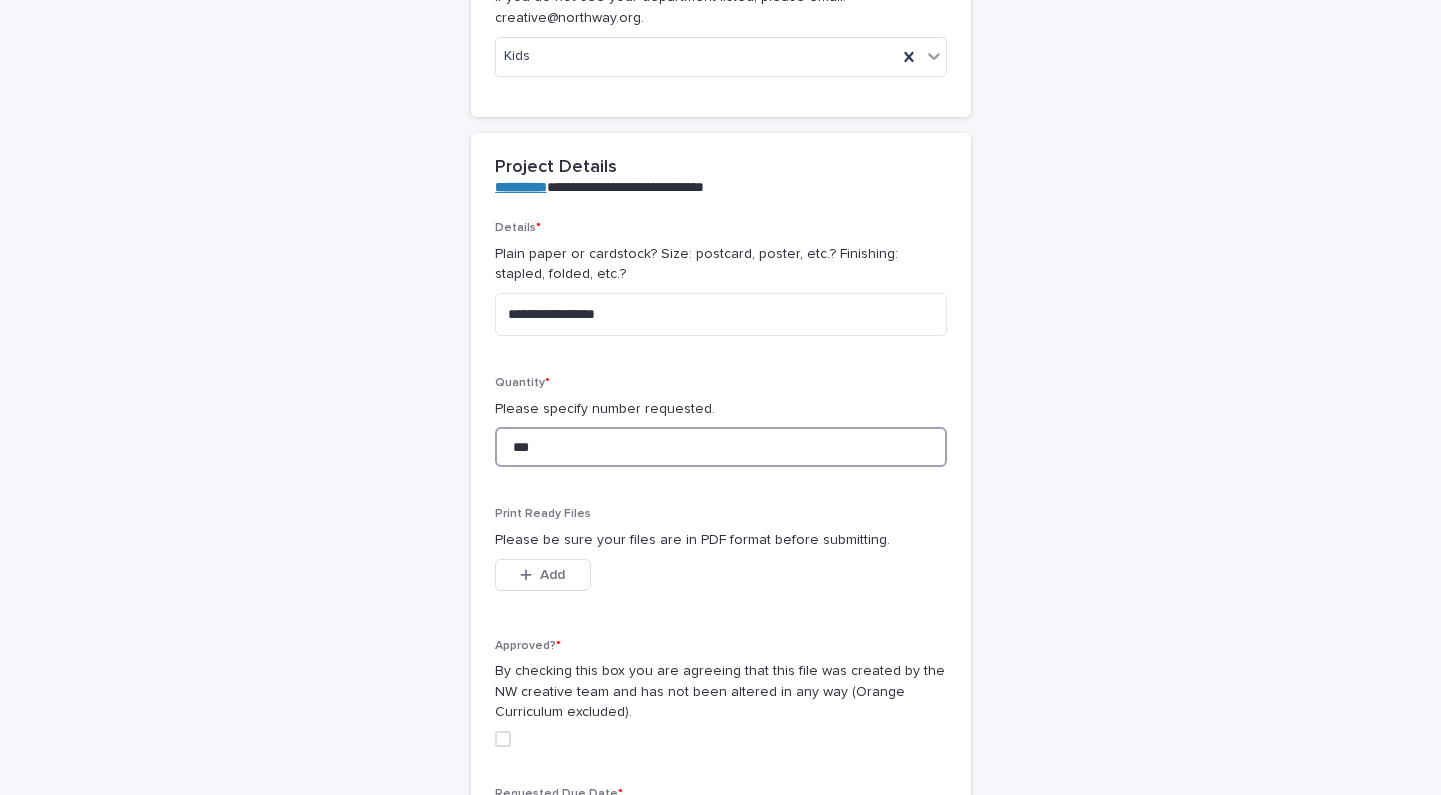 type on "***" 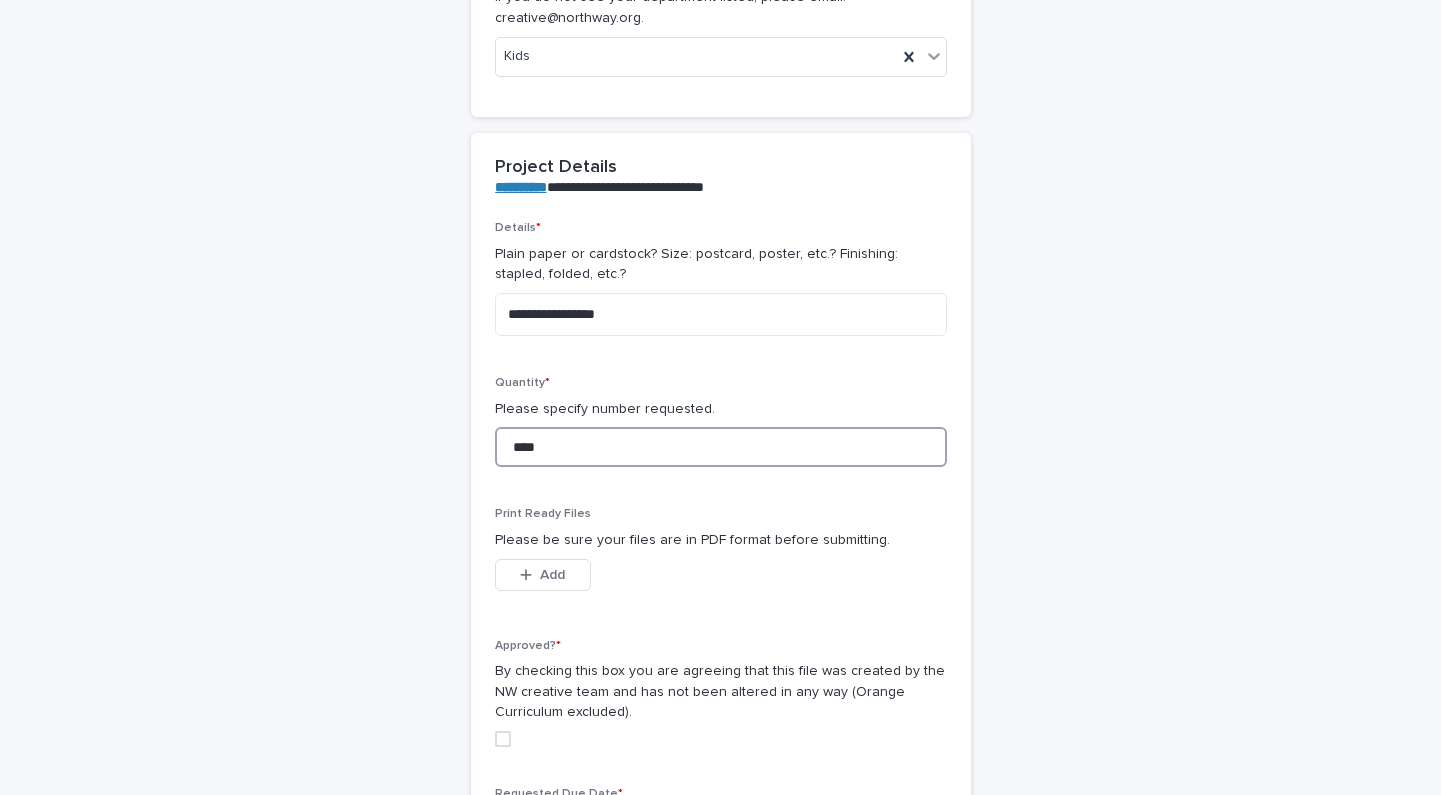 type on "****" 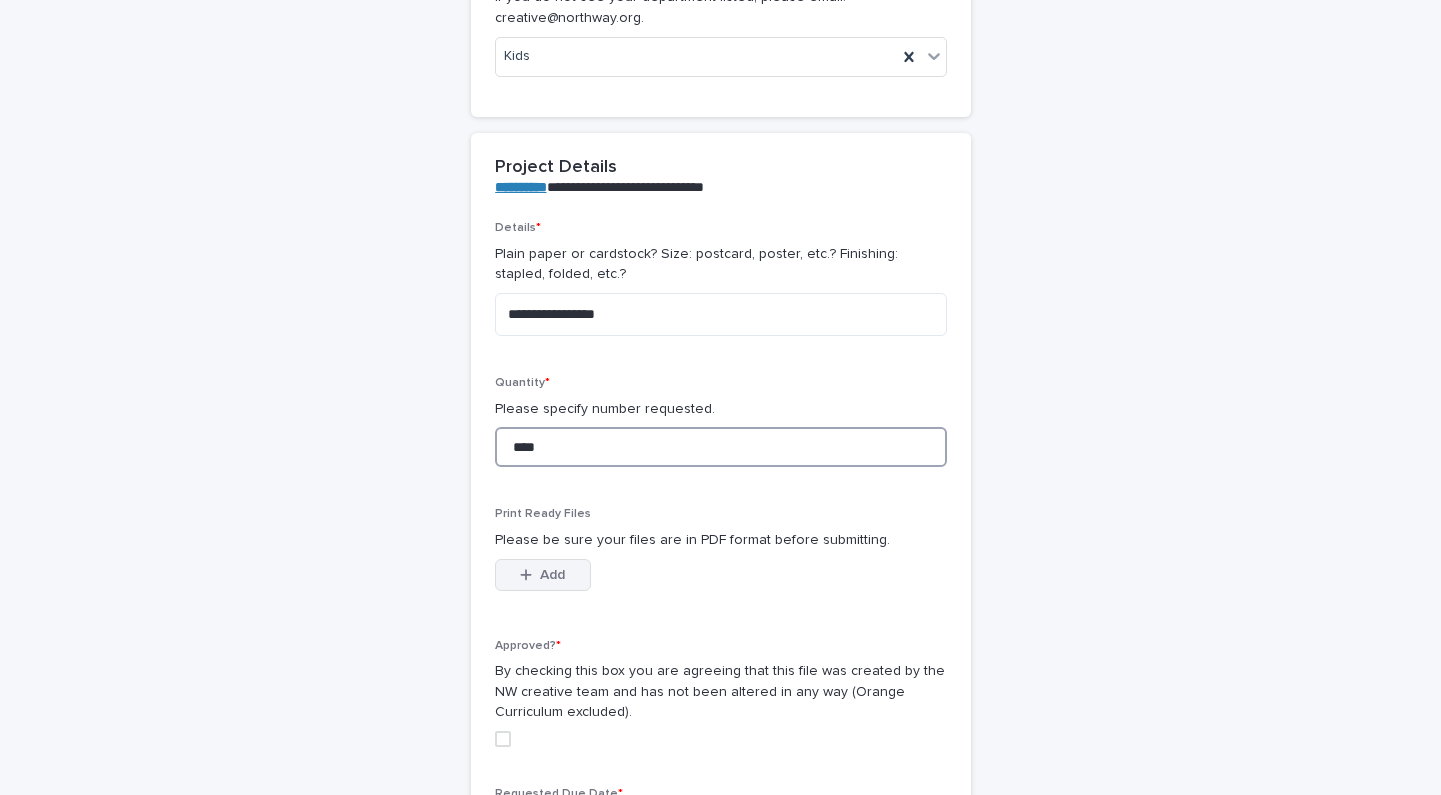 type on "****" 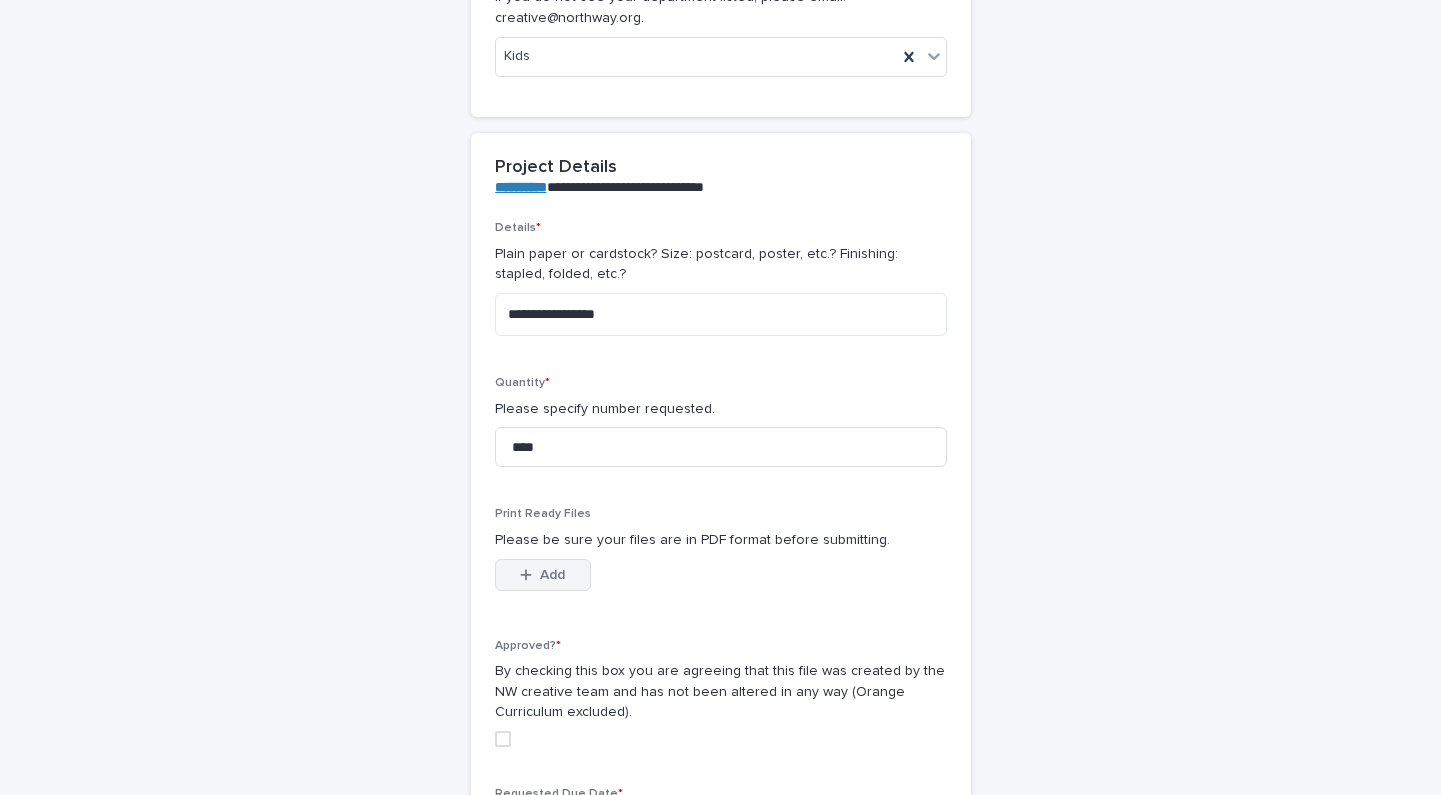click on "Add" at bounding box center (552, 575) 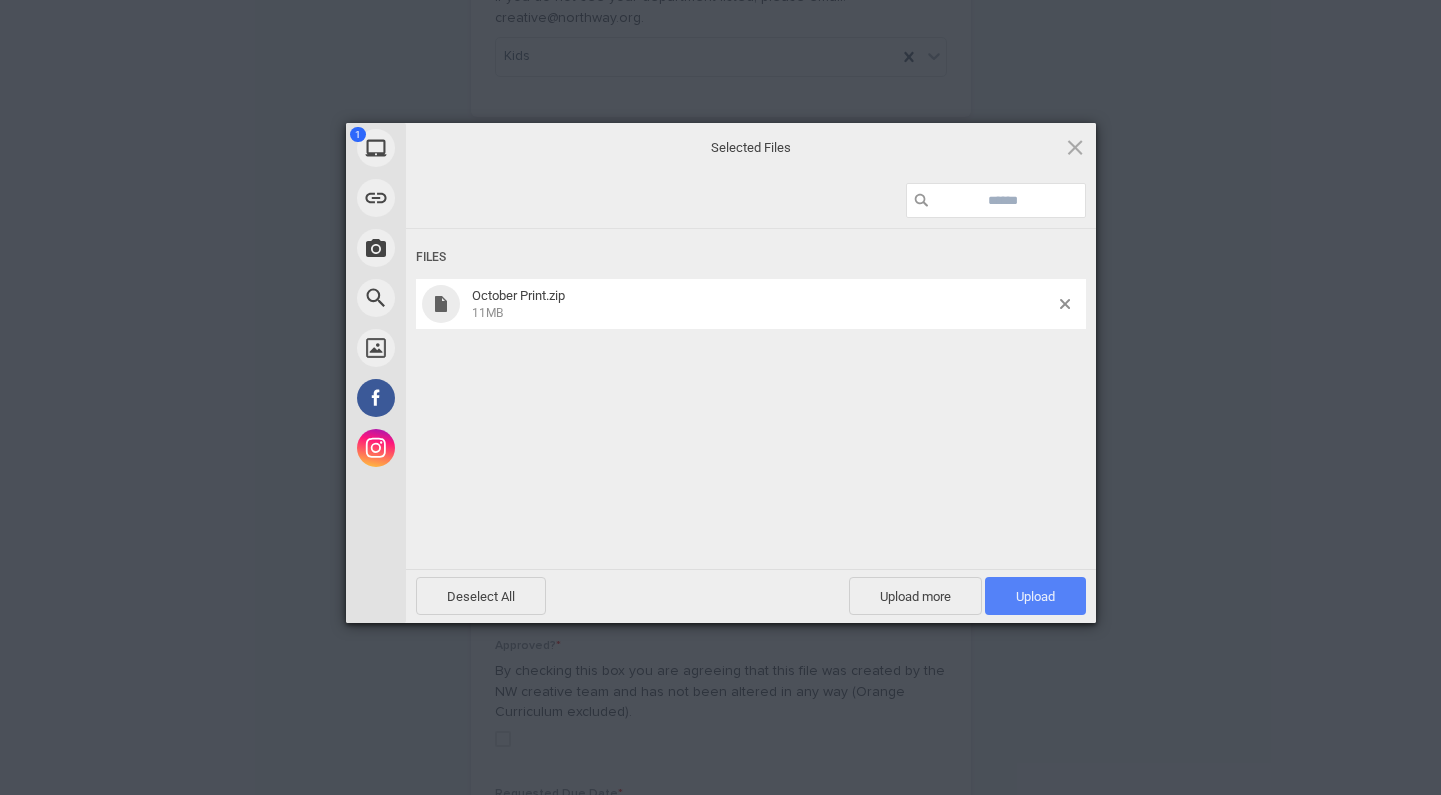 click on "Upload
1" at bounding box center [1035, 596] 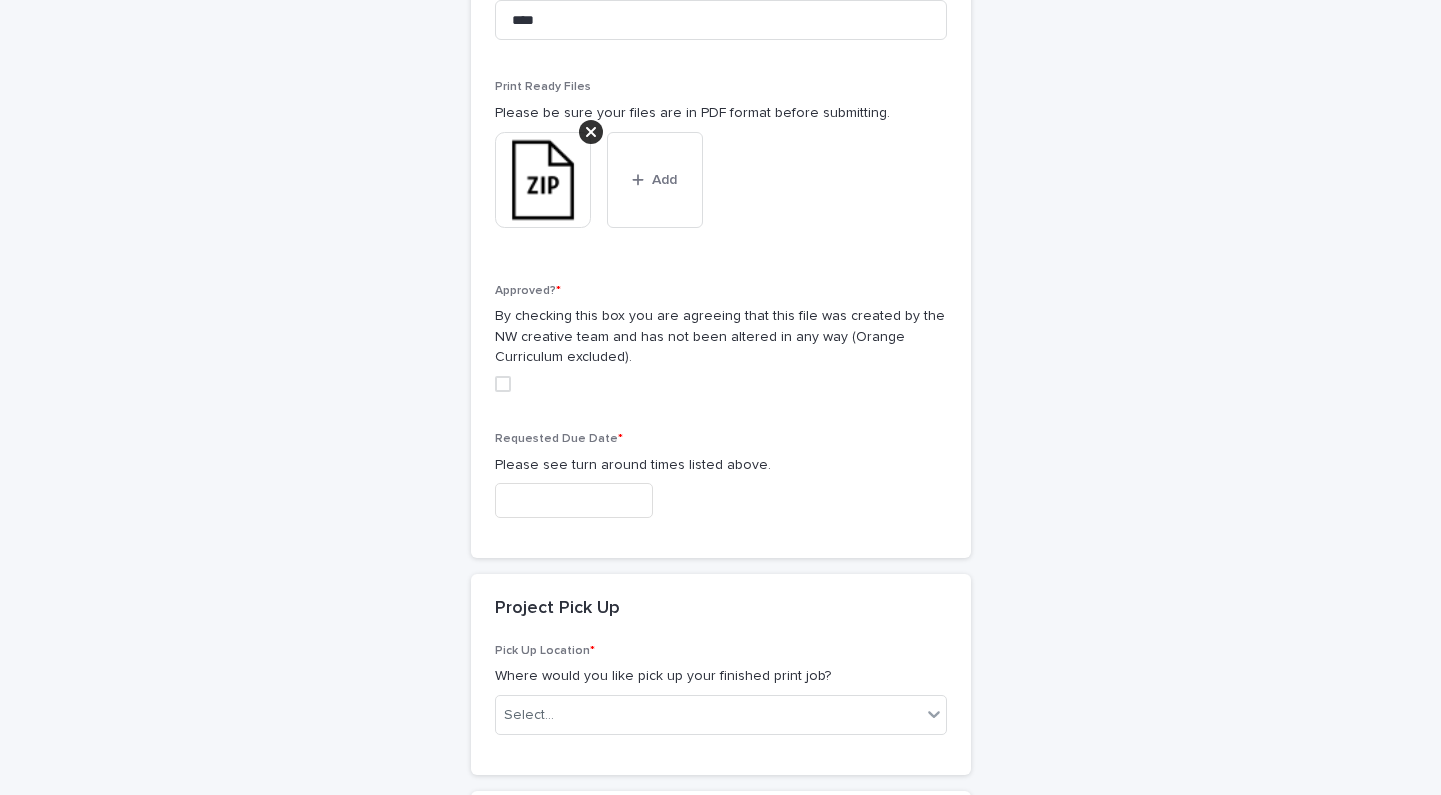 scroll, scrollTop: 1017, scrollLeft: 0, axis: vertical 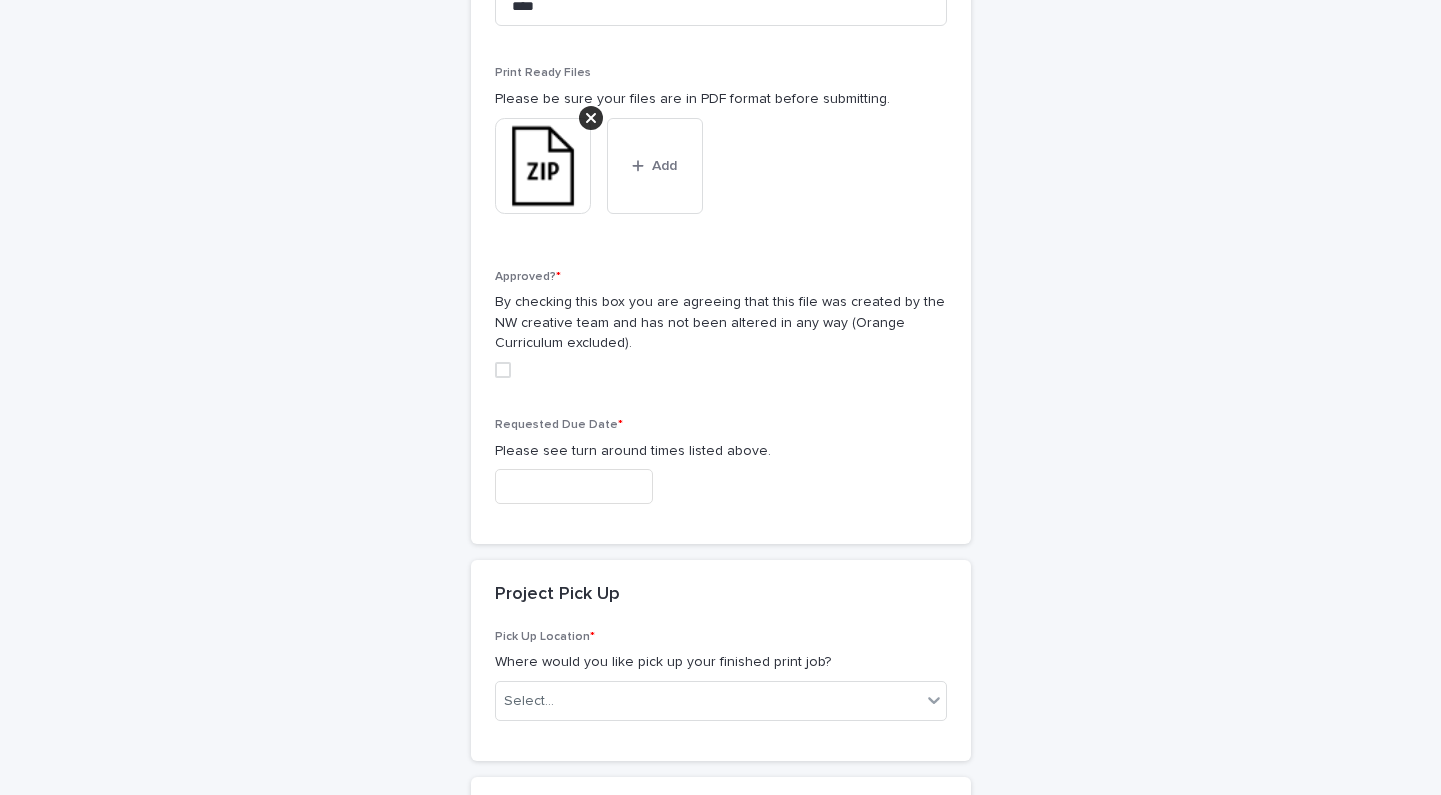 click on "Approved? * By checking this box you are agreeing that this file was created by the NW creative team and has not been altered in any way (Orange Curriculum excluded)." at bounding box center [721, 332] 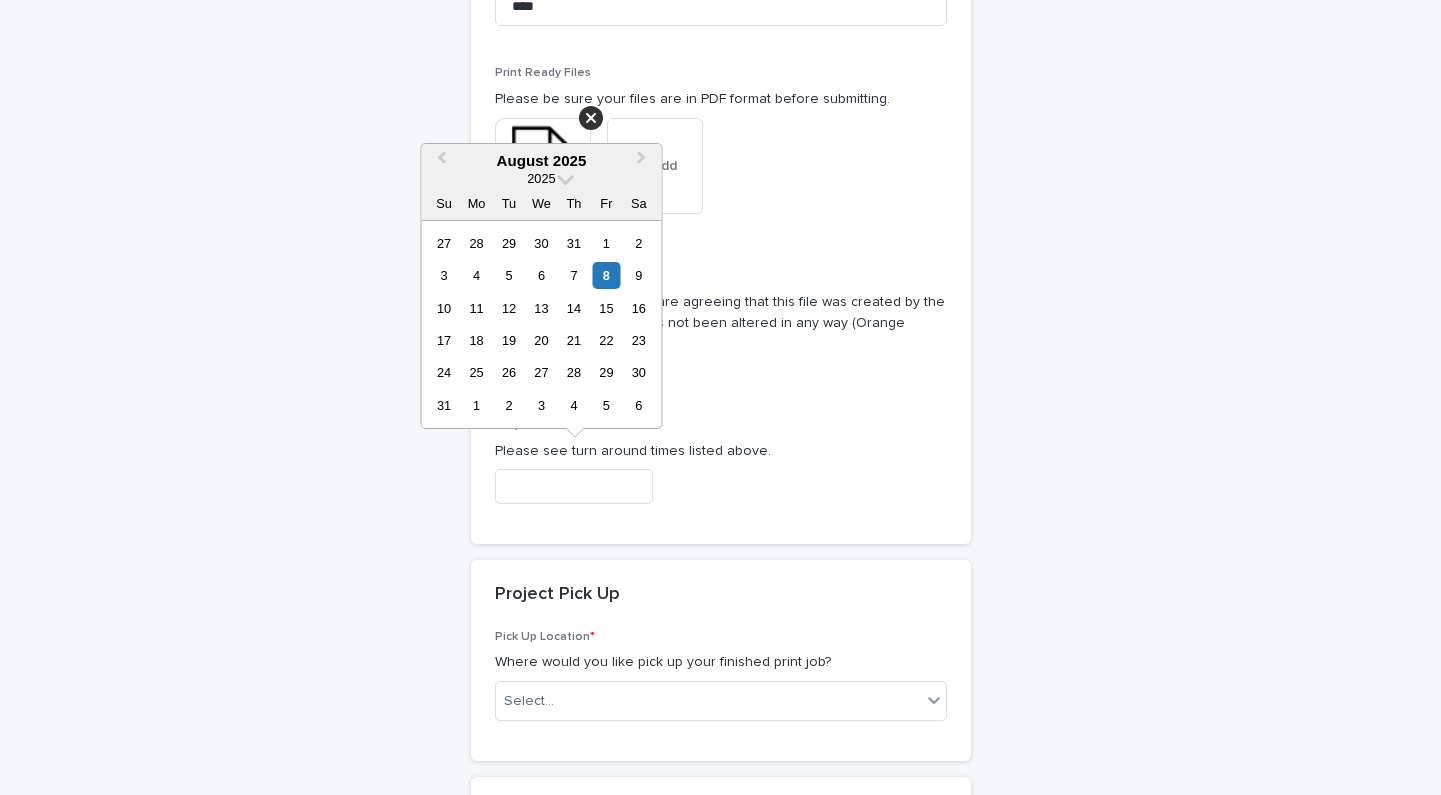 click at bounding box center (574, 486) 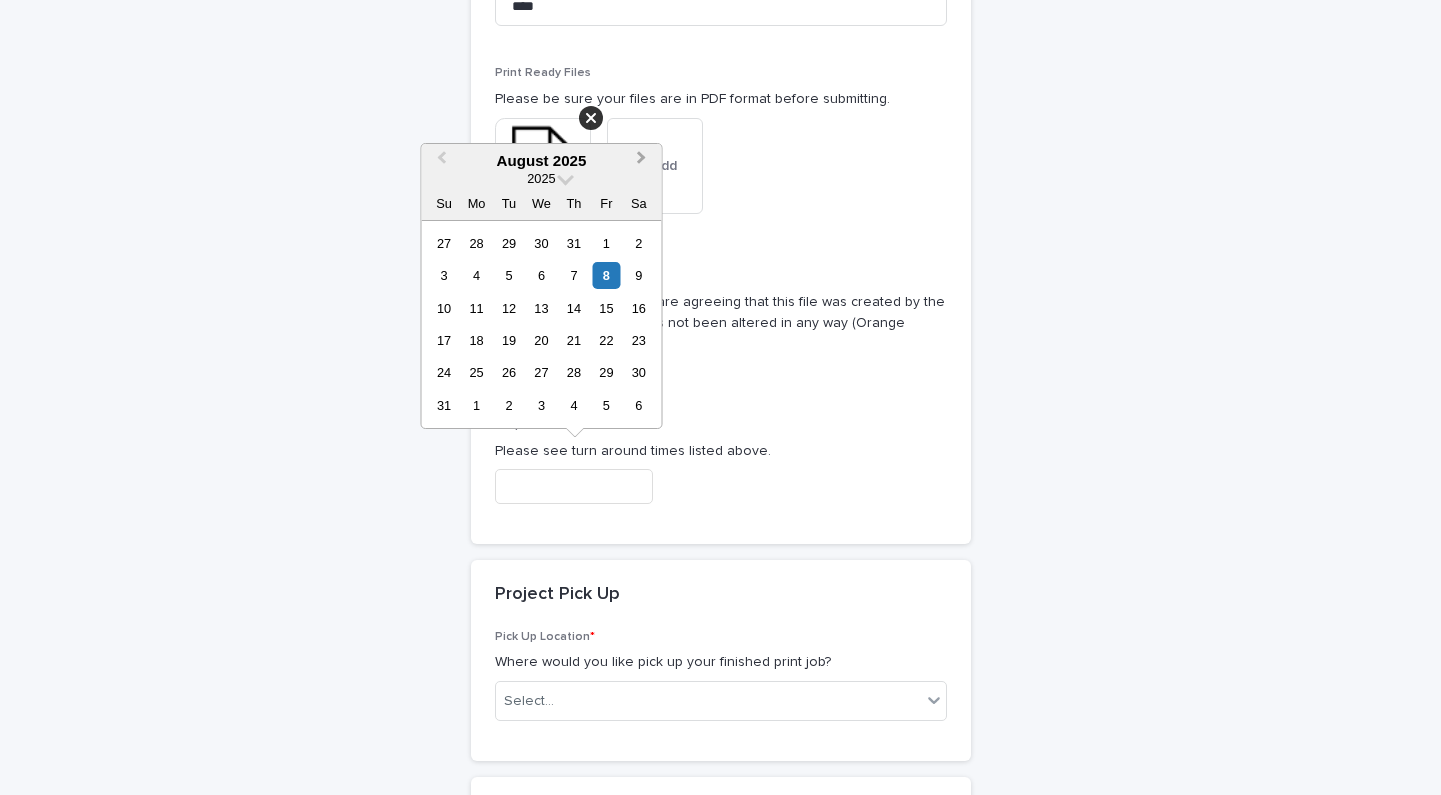 click on "Next Month" at bounding box center [644, 162] 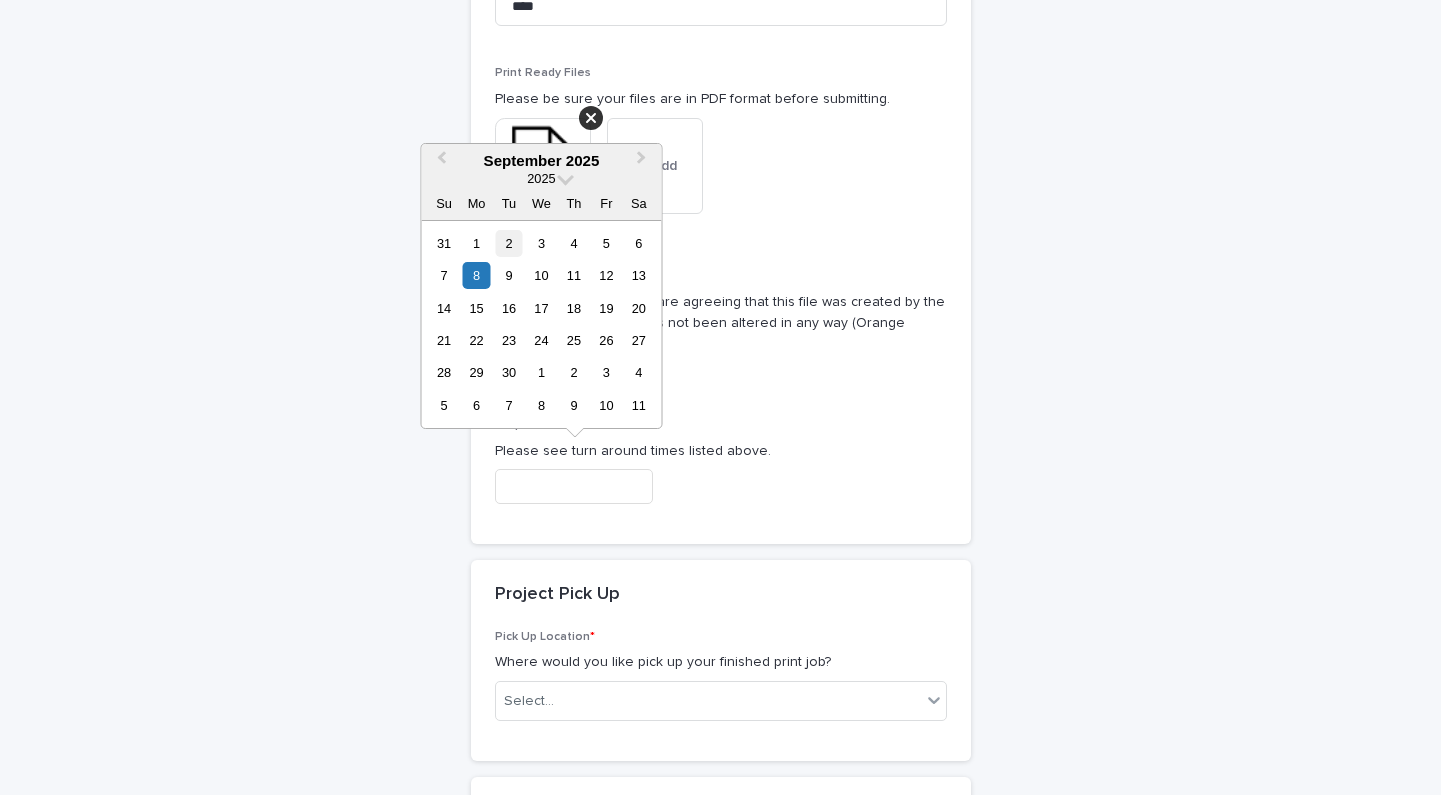 click on "2" at bounding box center [508, 243] 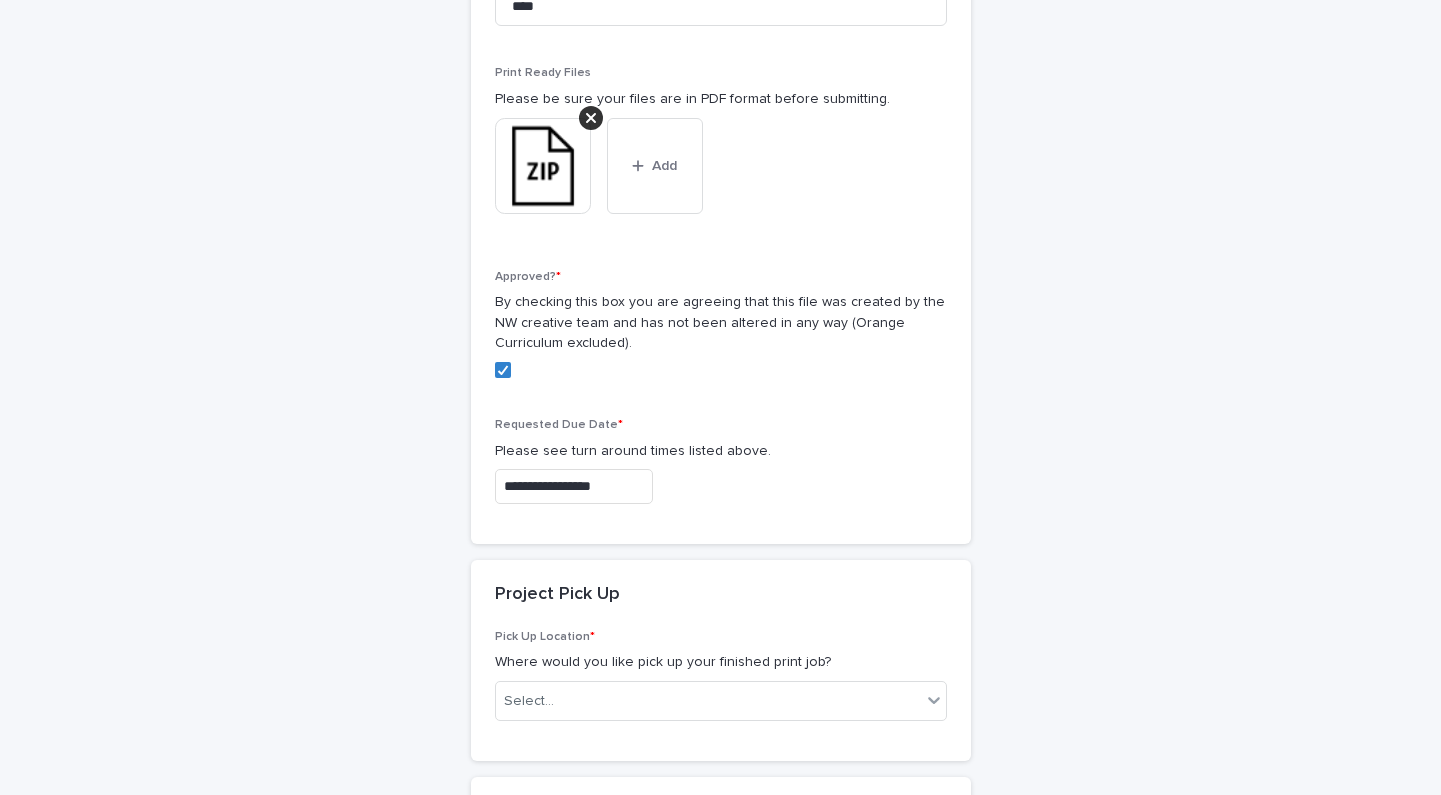 type on "**********" 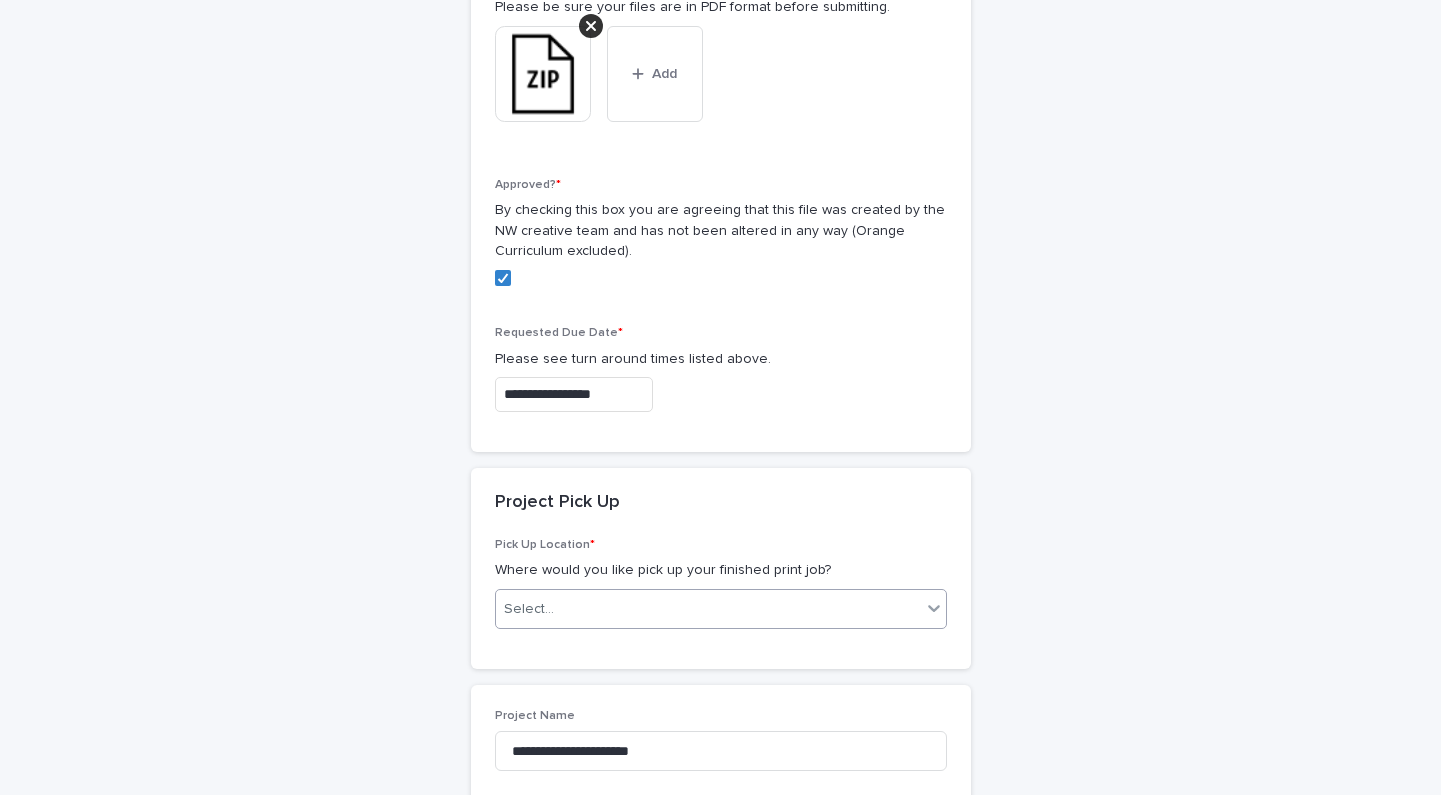 click on "Select..." at bounding box center [708, 609] 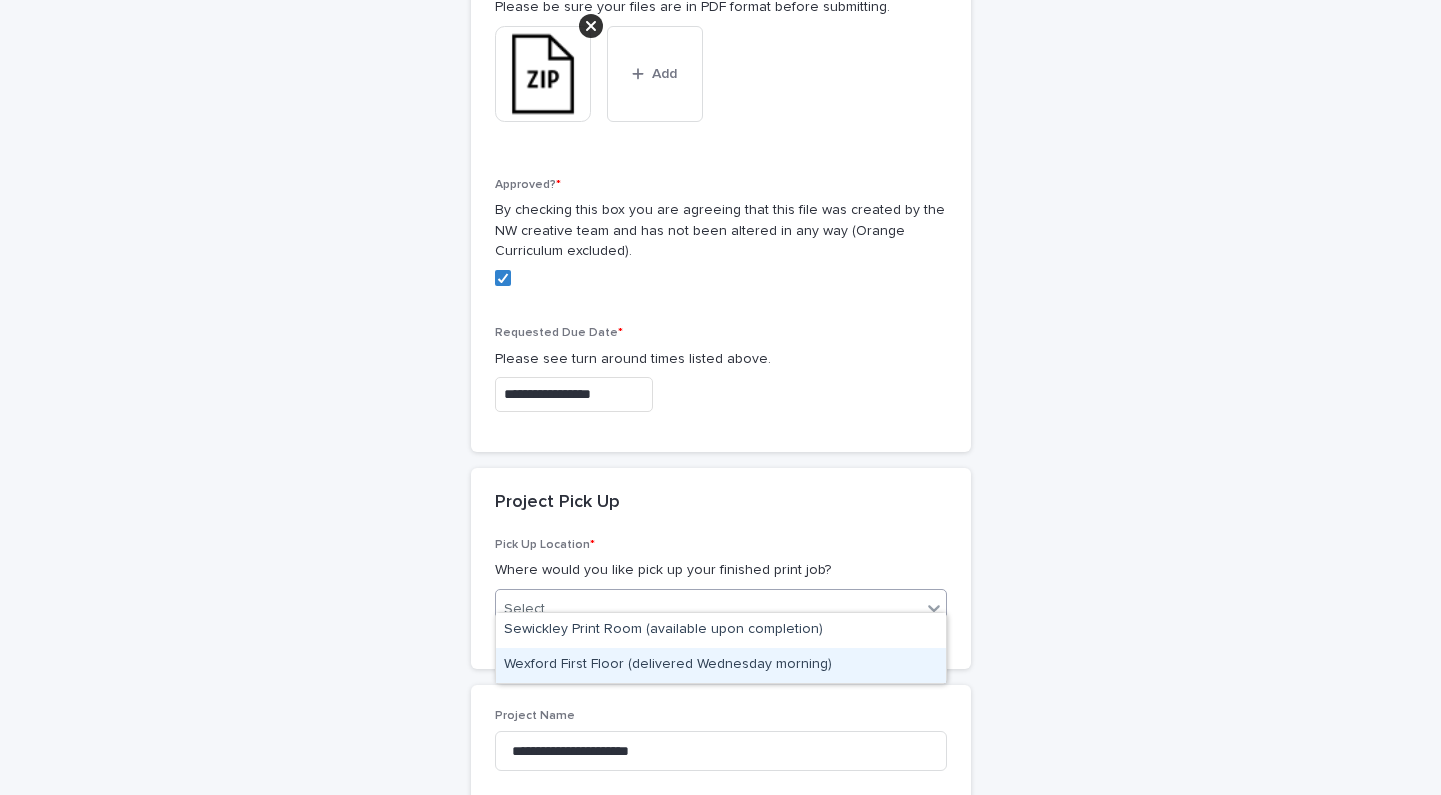 click on "Wexford First Floor (delivered Wednesday morning)" at bounding box center (721, 665) 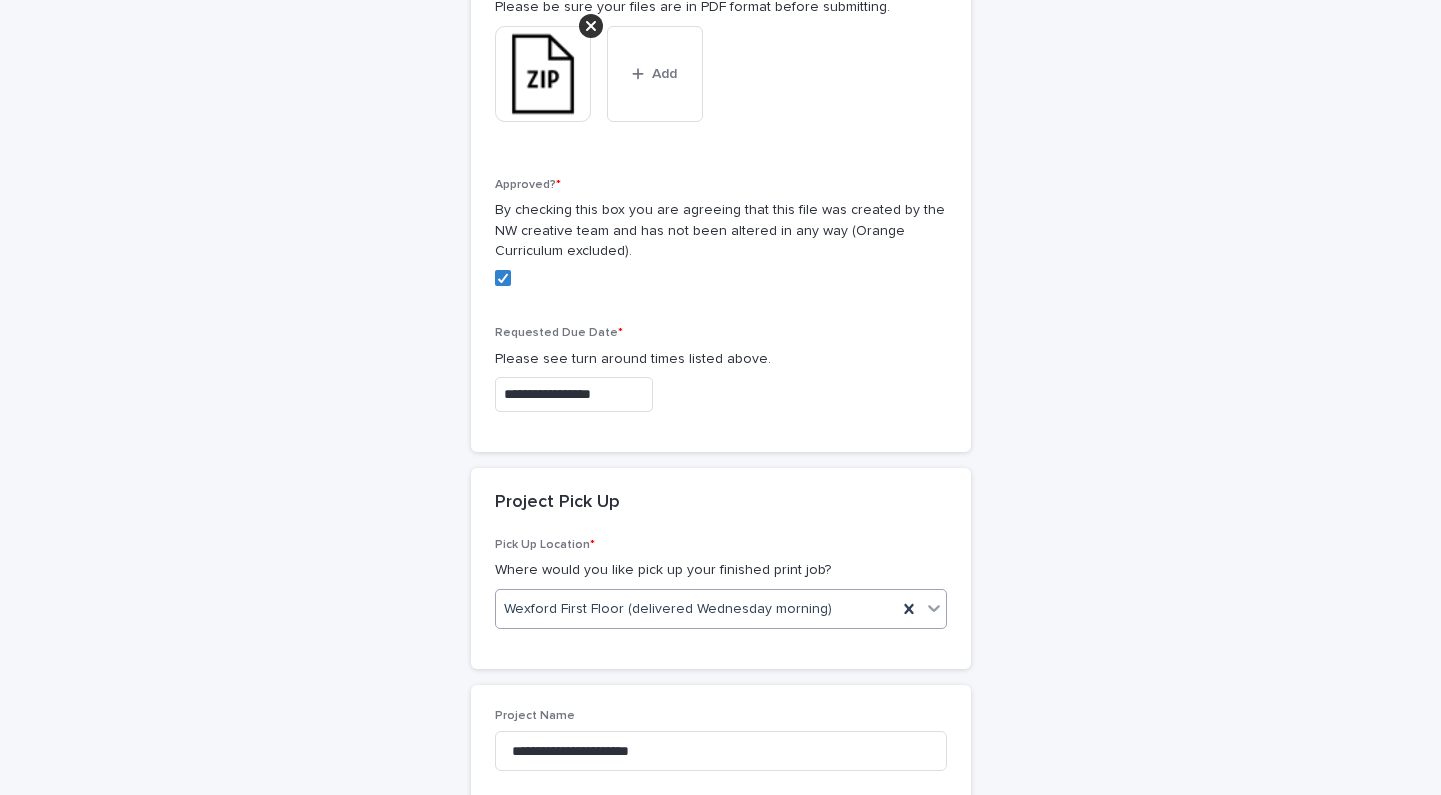 click on "**********" at bounding box center (574, 394) 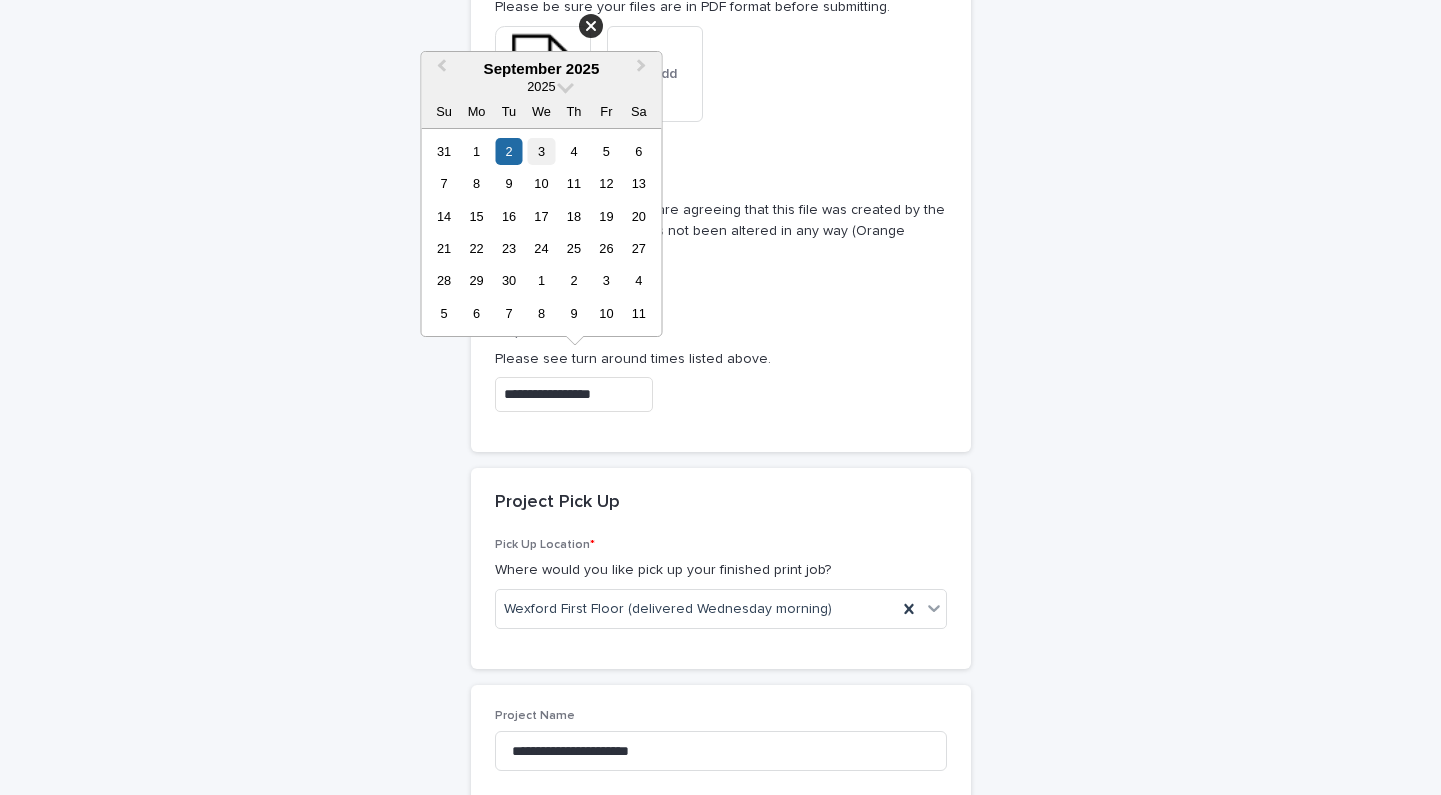 click on "3" at bounding box center [541, 151] 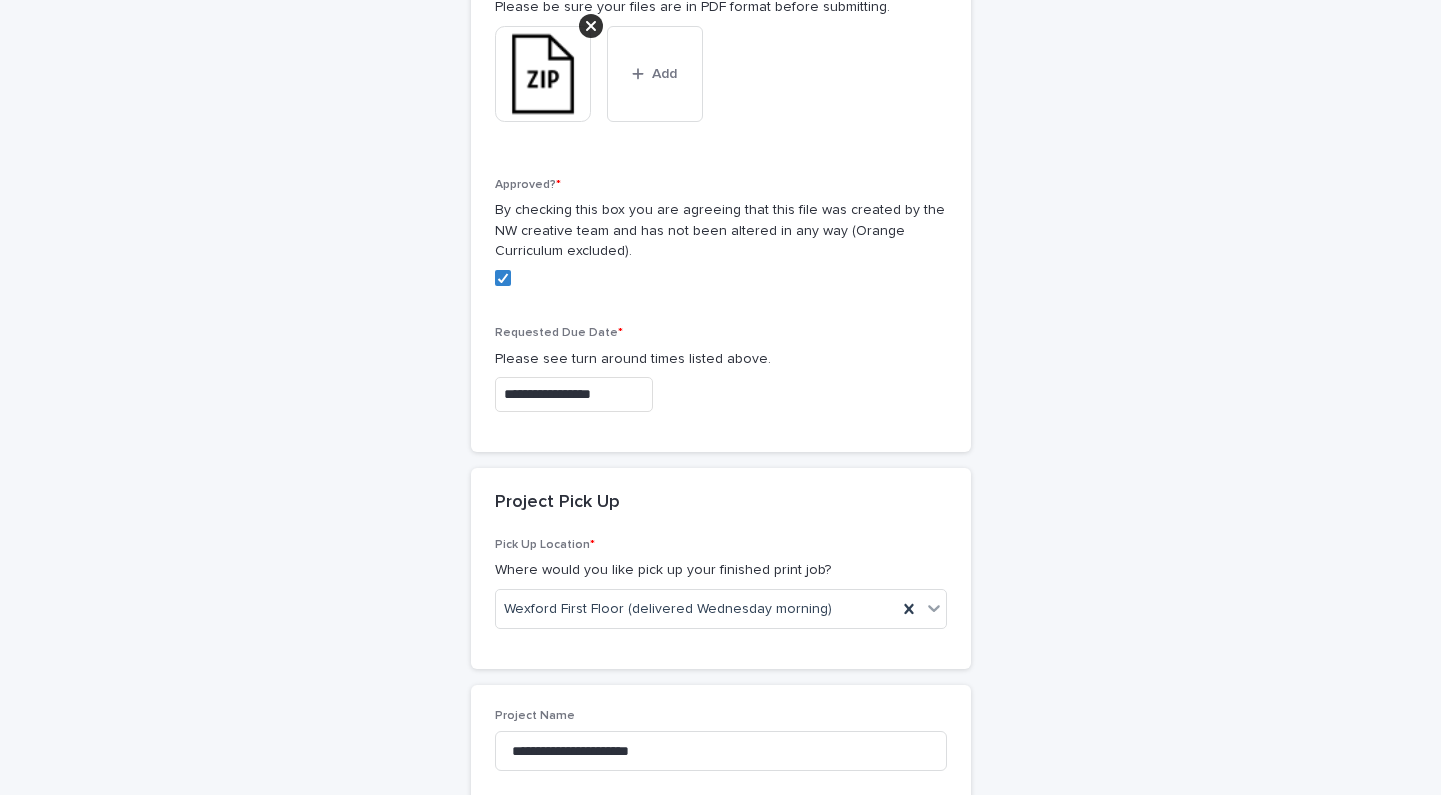 type on "**********" 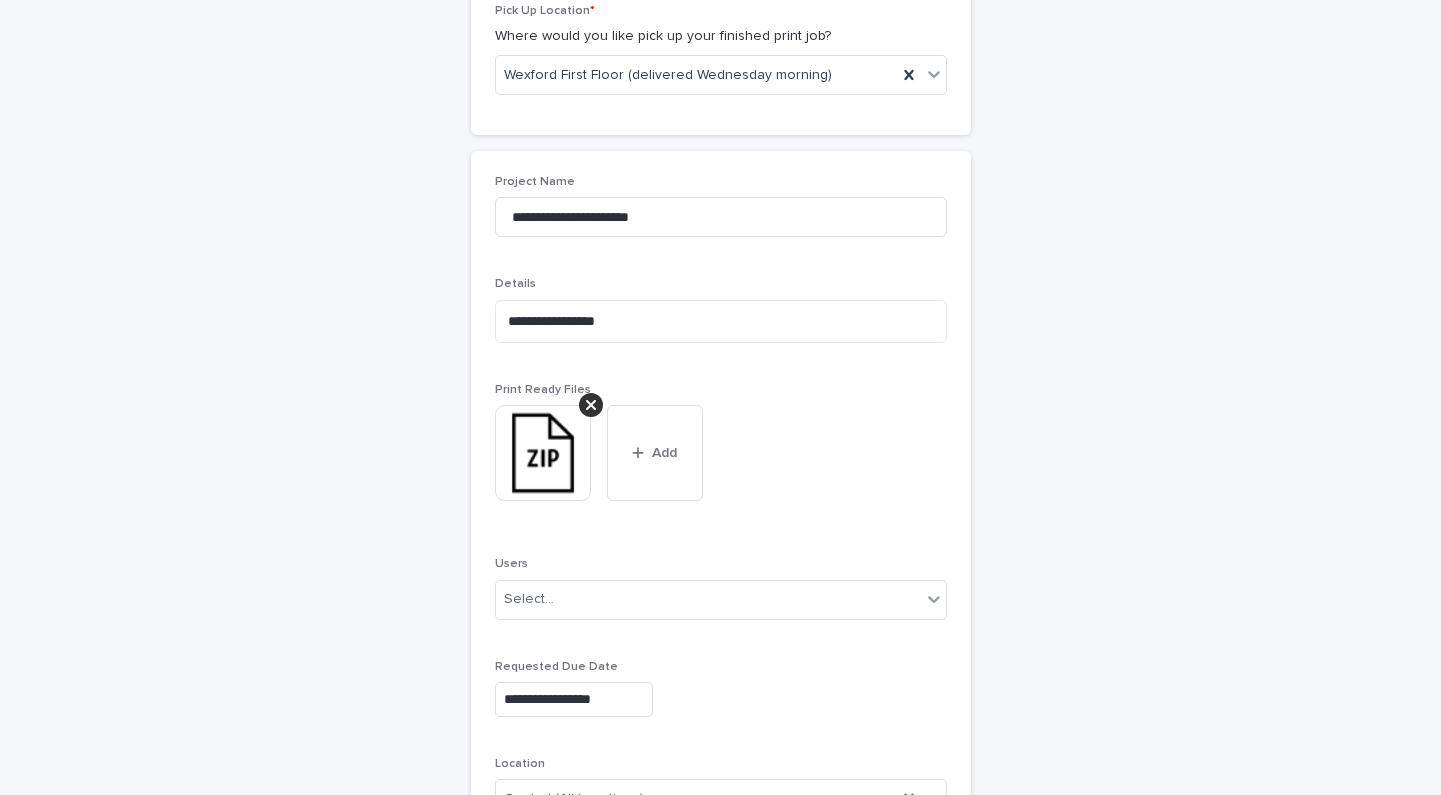 scroll, scrollTop: 1648, scrollLeft: 0, axis: vertical 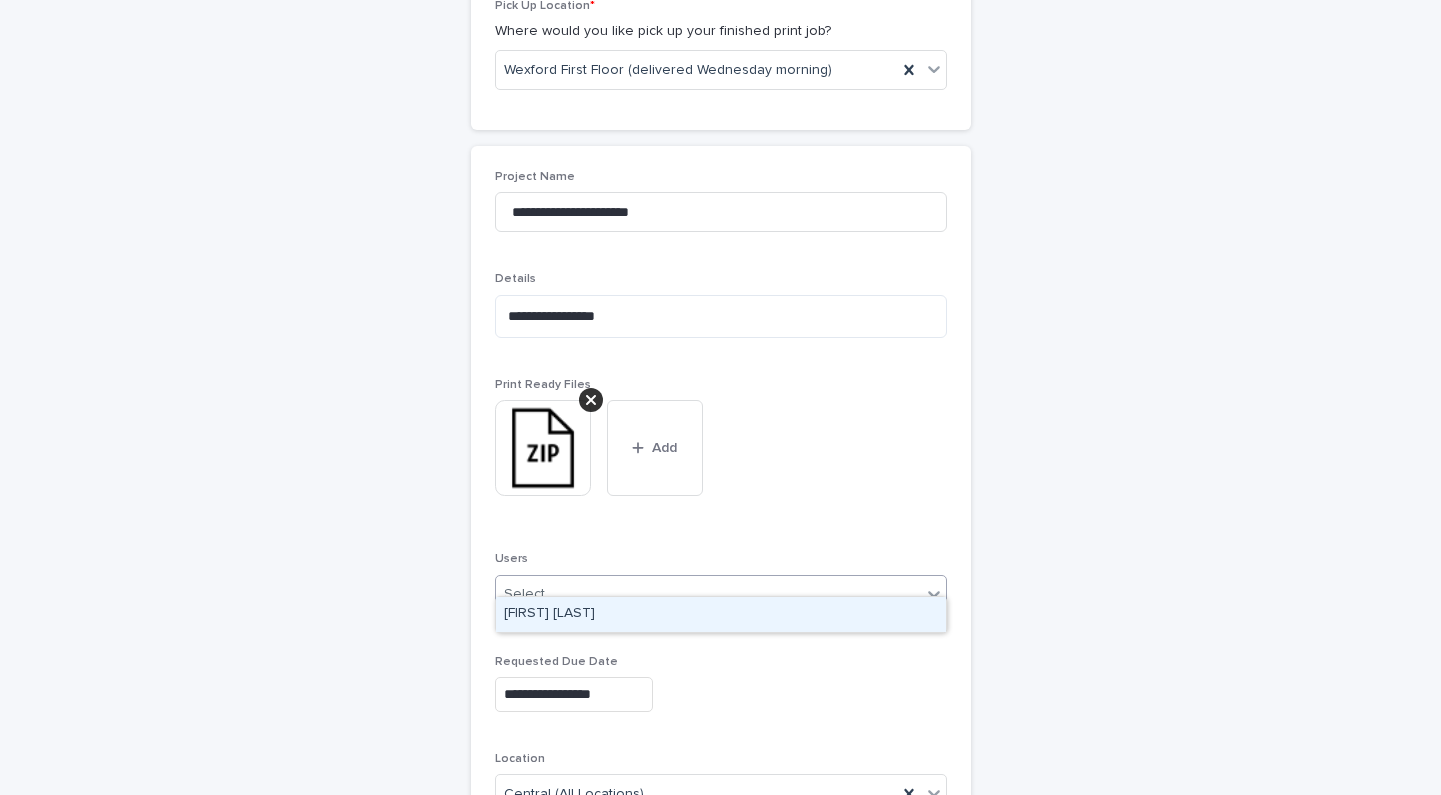 click on "Select..." at bounding box center [708, 594] 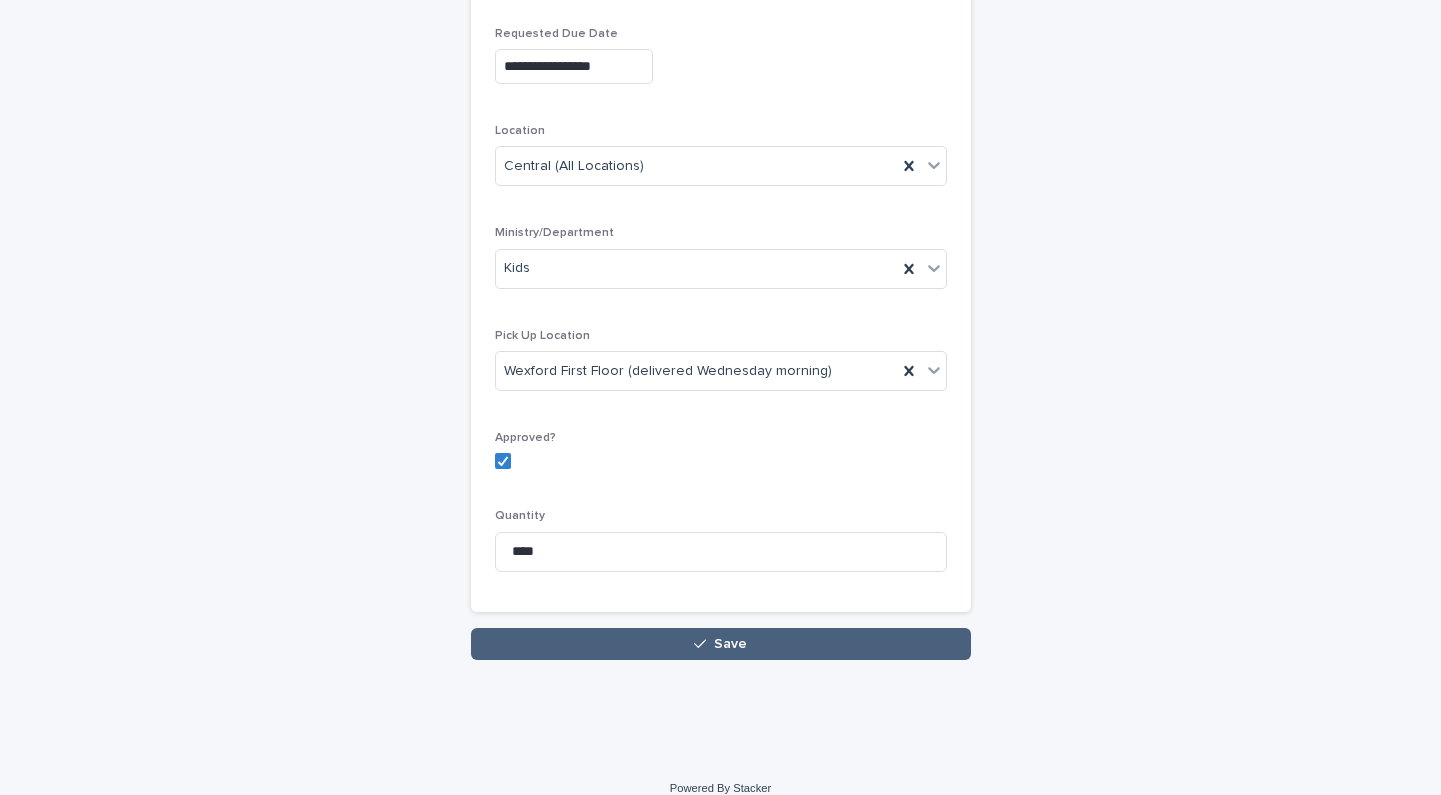 click on "Save" at bounding box center (730, 644) 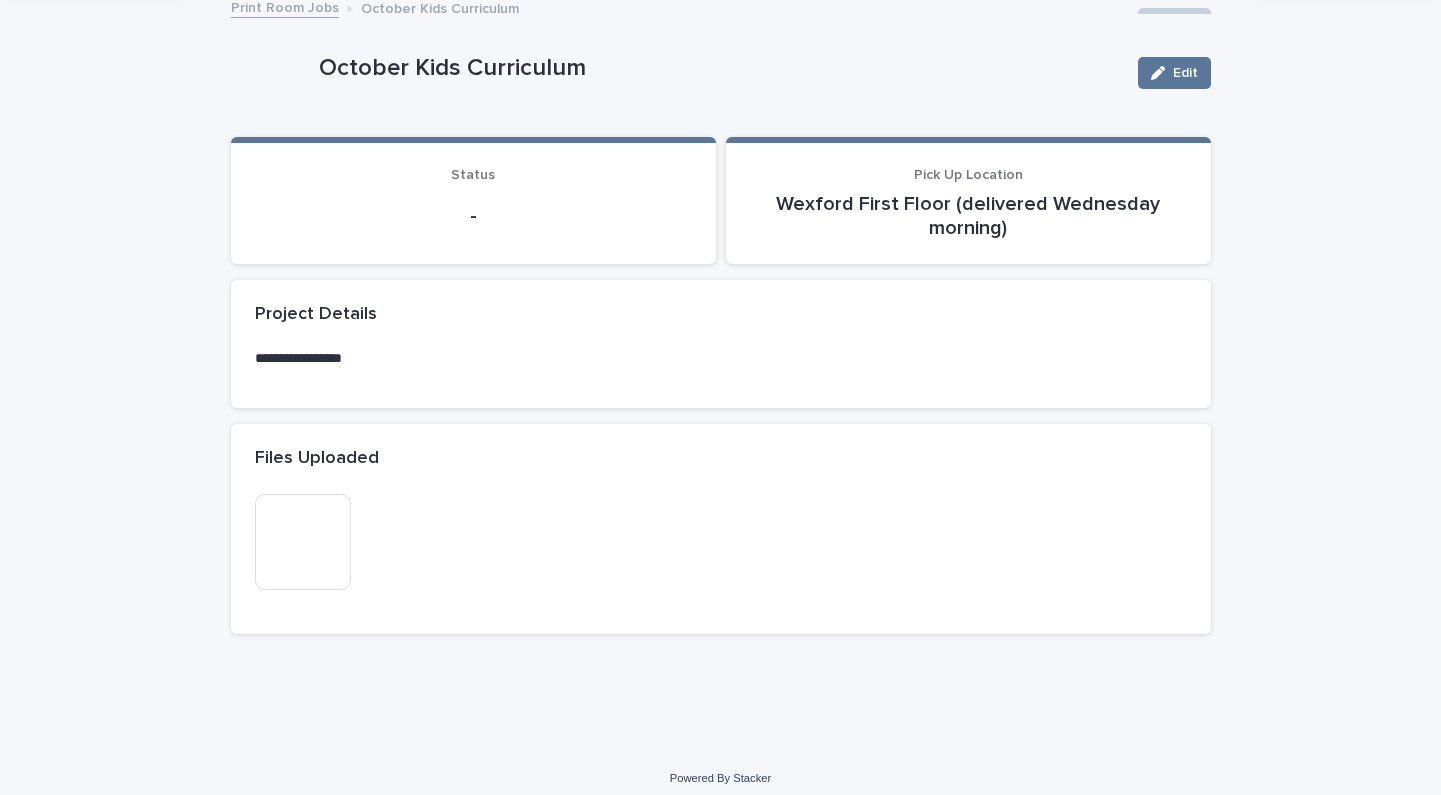 scroll, scrollTop: 0, scrollLeft: 0, axis: both 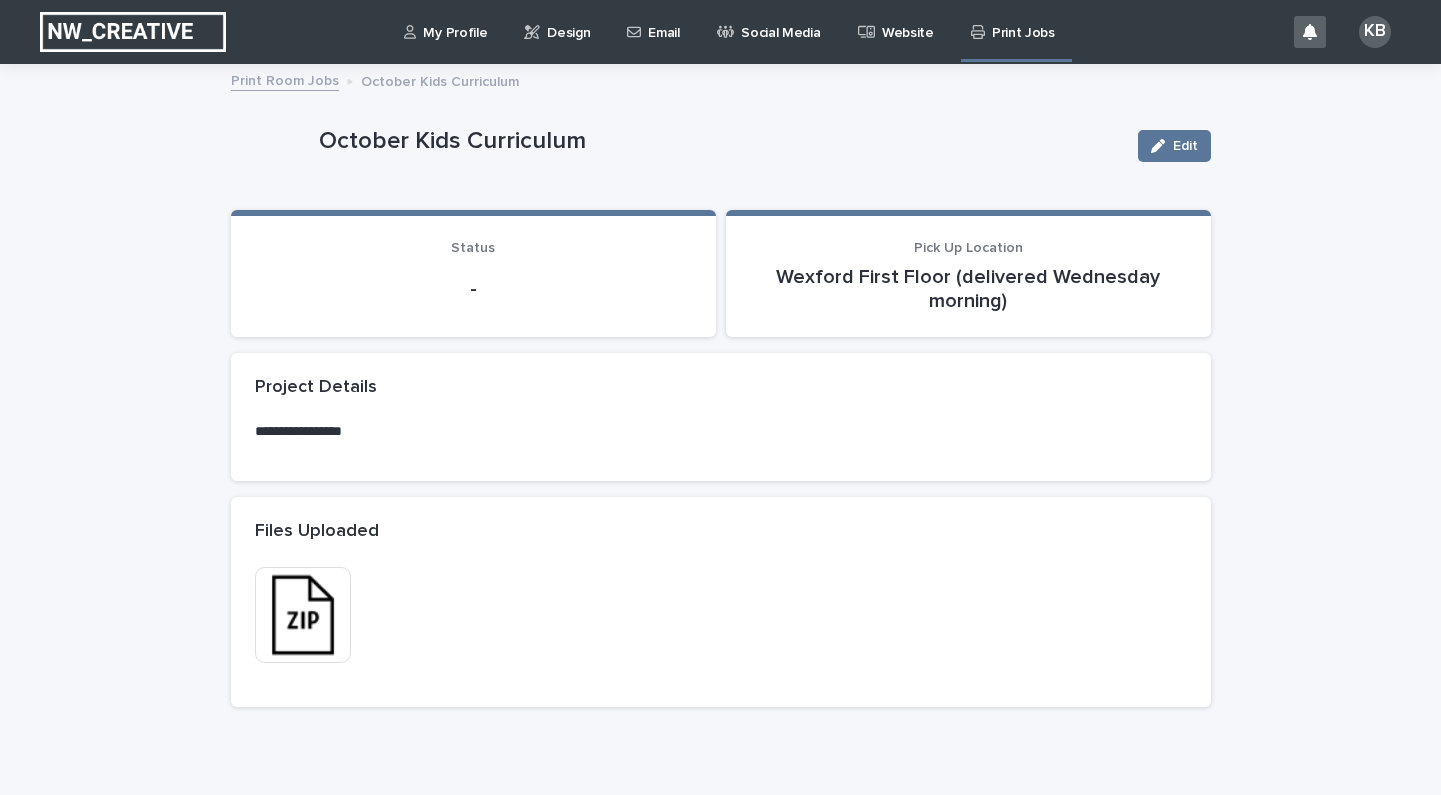 click on "Print Jobs" at bounding box center [1023, 21] 